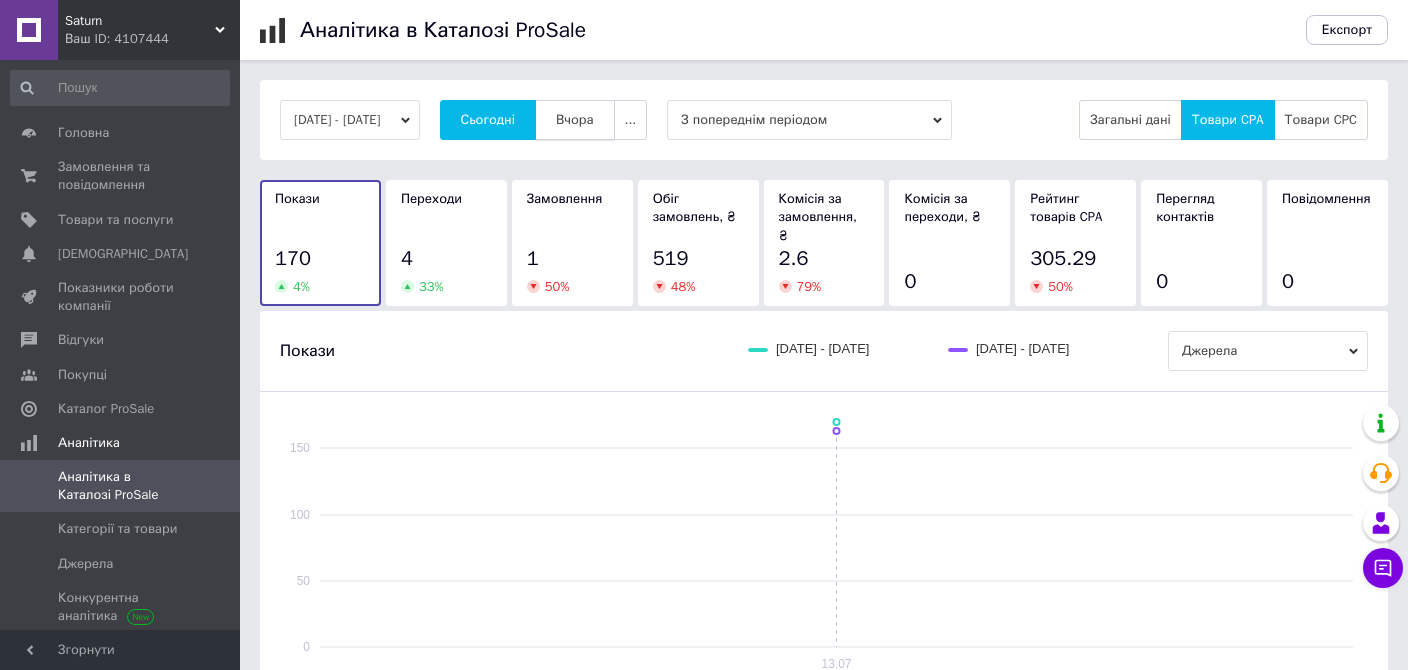 scroll, scrollTop: 0, scrollLeft: 0, axis: both 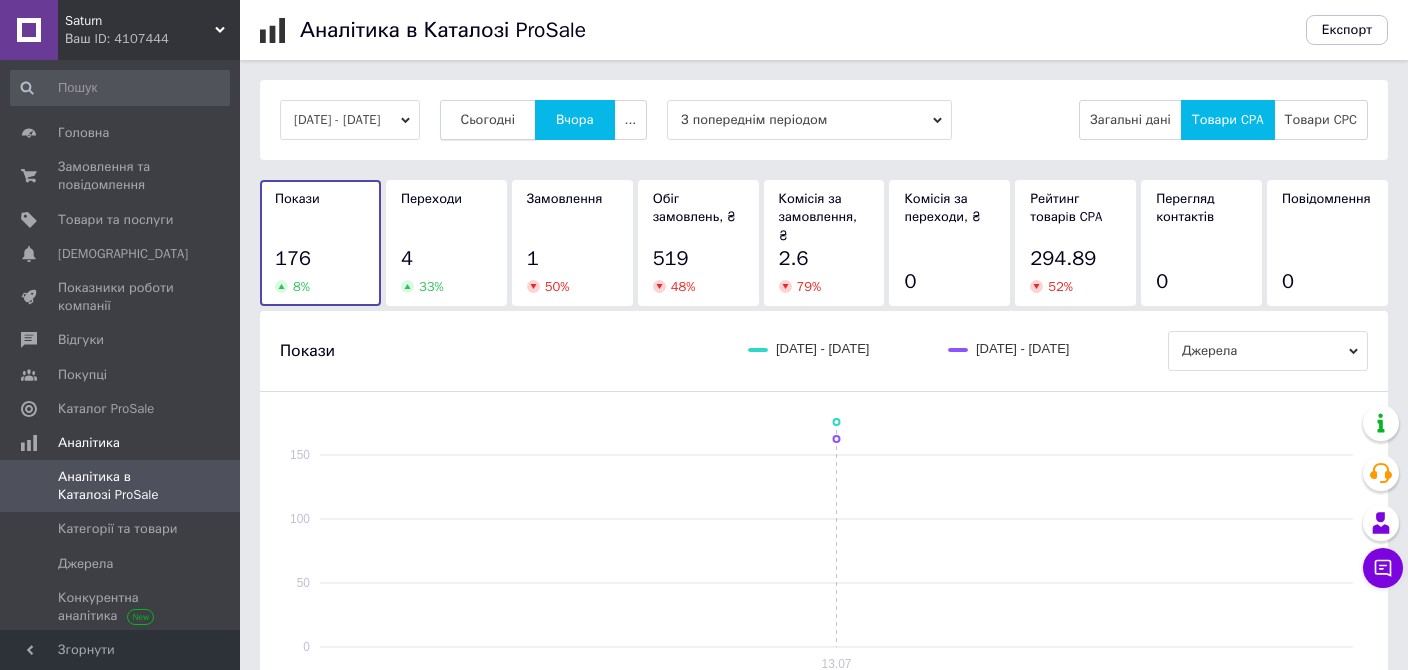 click on "Сьогодні" at bounding box center [488, 120] 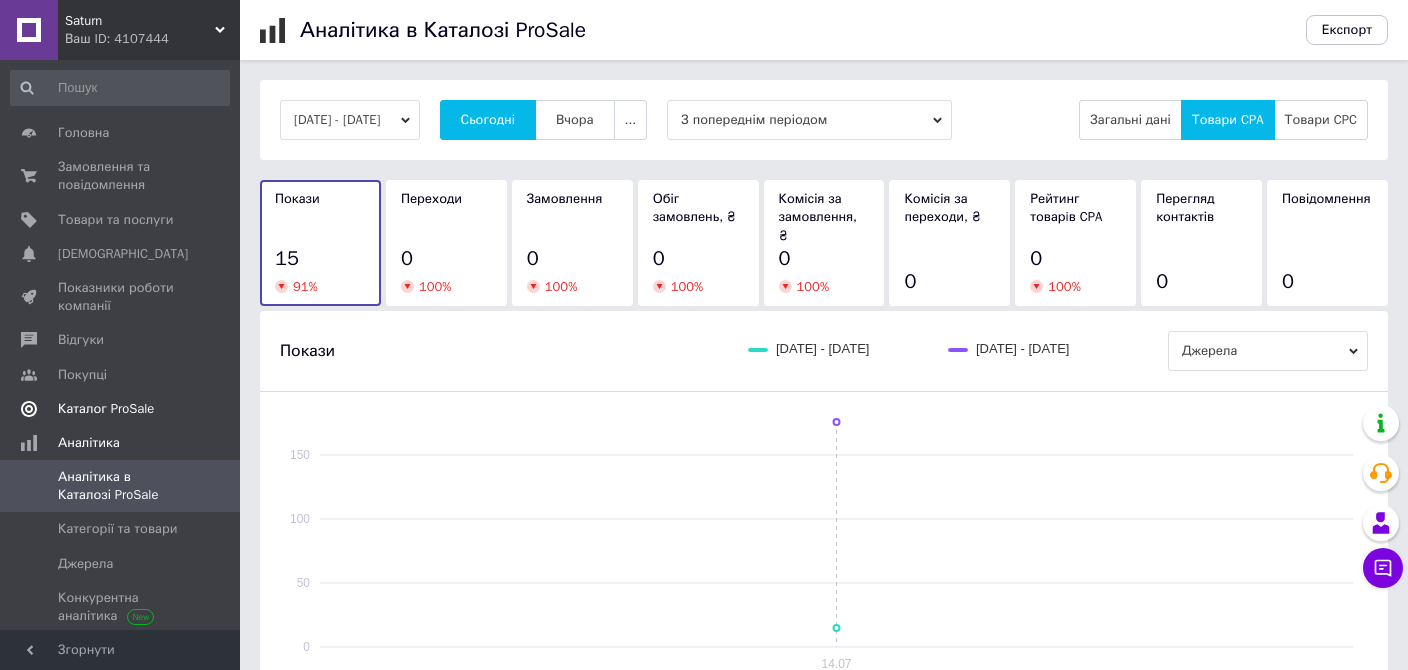 click on "Каталог ProSale" at bounding box center [106, 409] 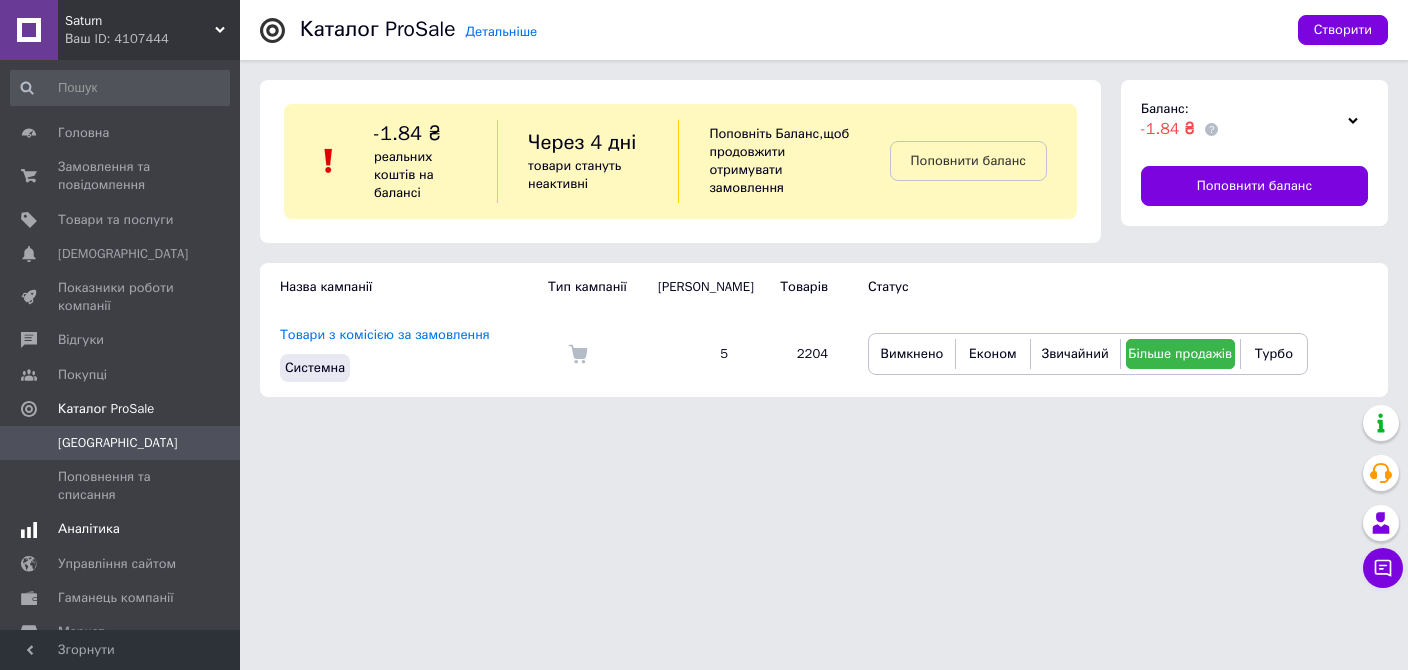 click on "Аналітика" at bounding box center [89, 529] 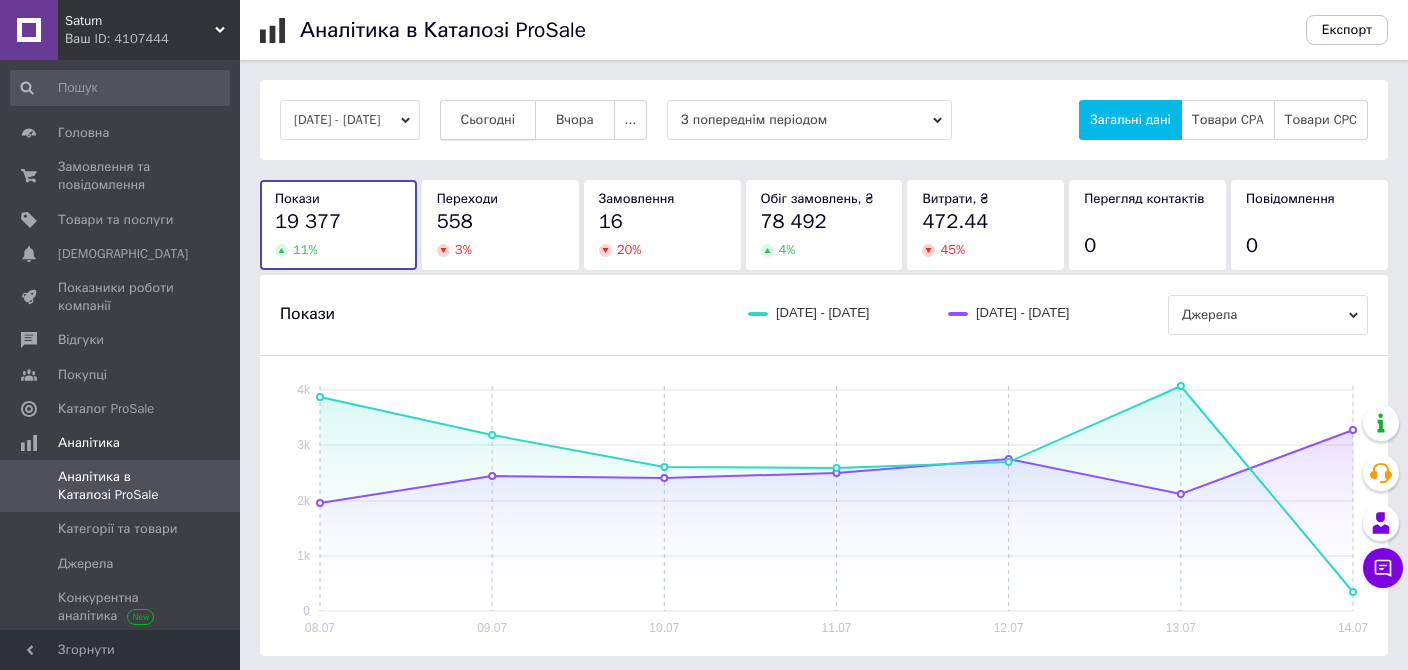 click on "Сьогодні" at bounding box center (488, 120) 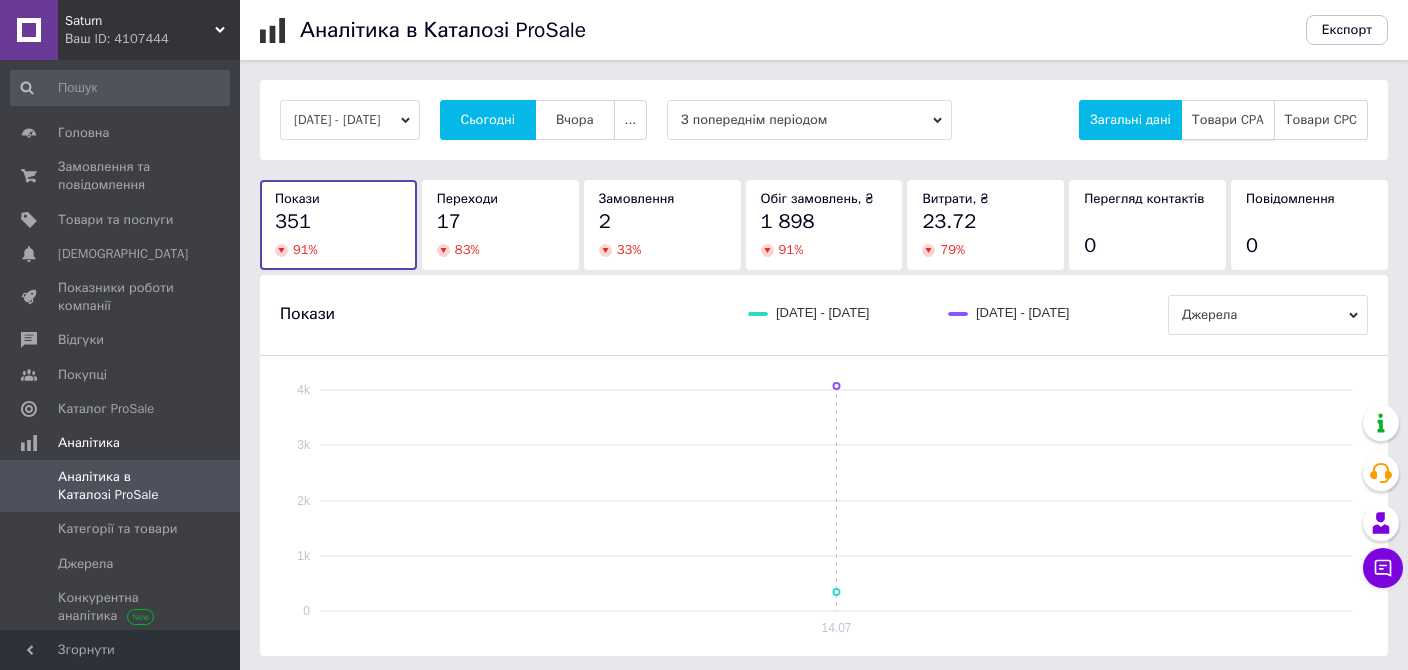 click on "Товари CPA" at bounding box center [1228, 120] 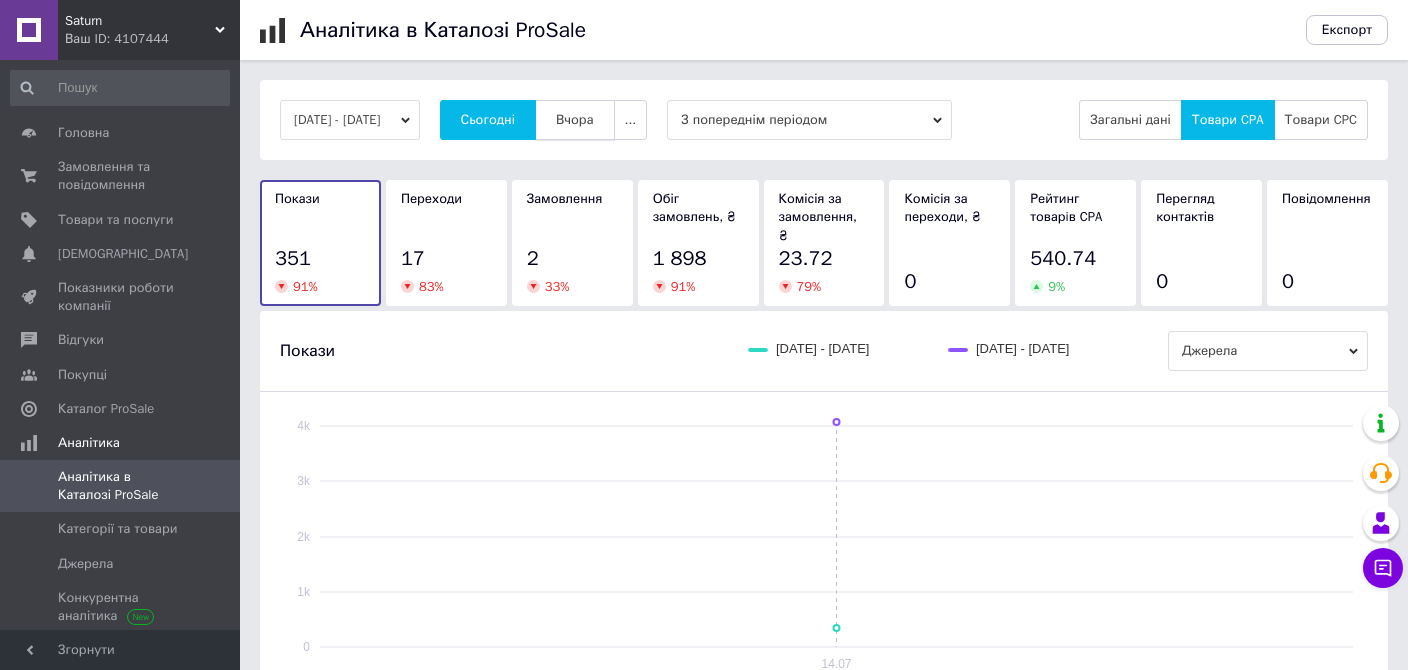 click on "Вчора" at bounding box center (575, 120) 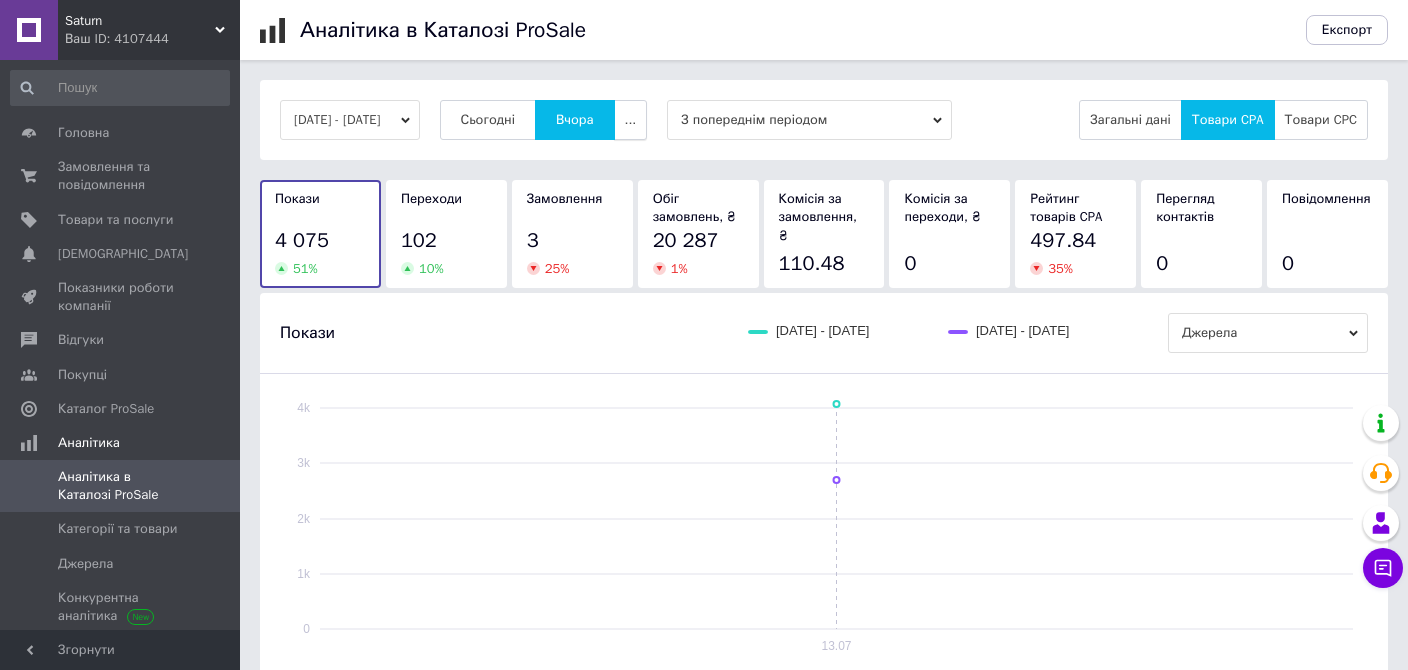 click on "..." at bounding box center [631, 120] 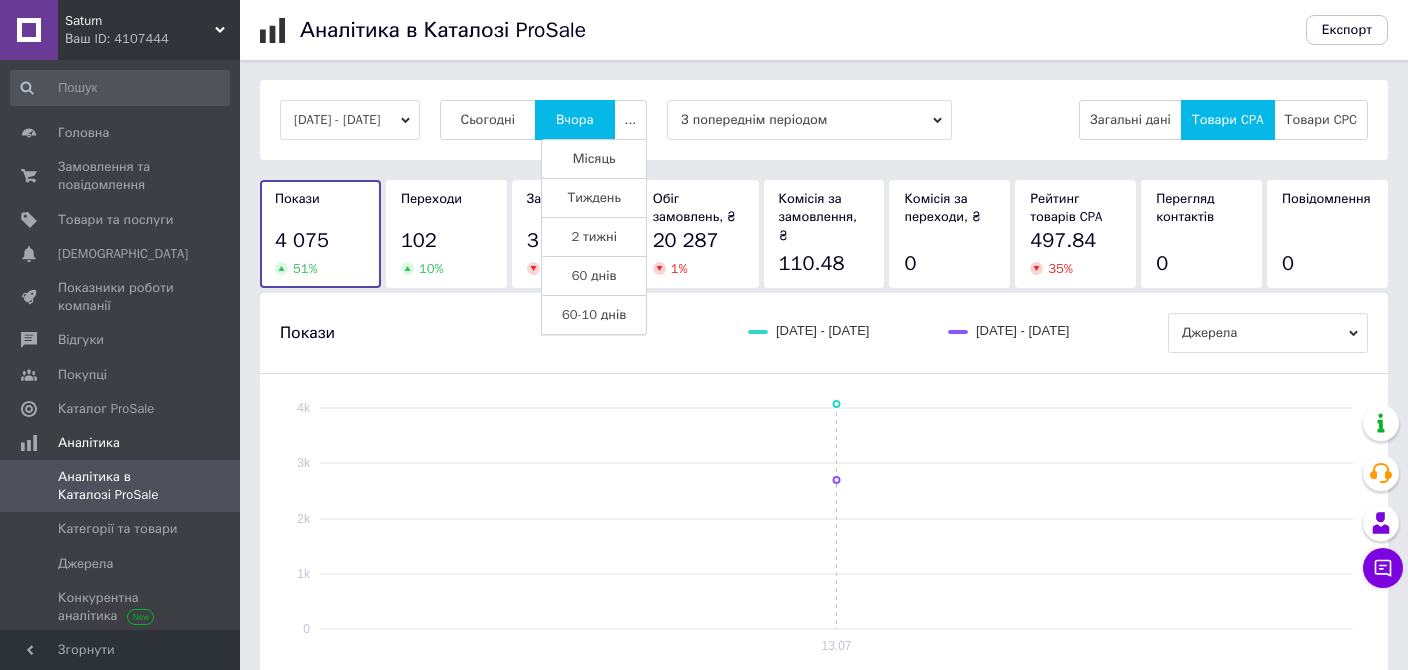 click on "60-10 днів" at bounding box center (594, 315) 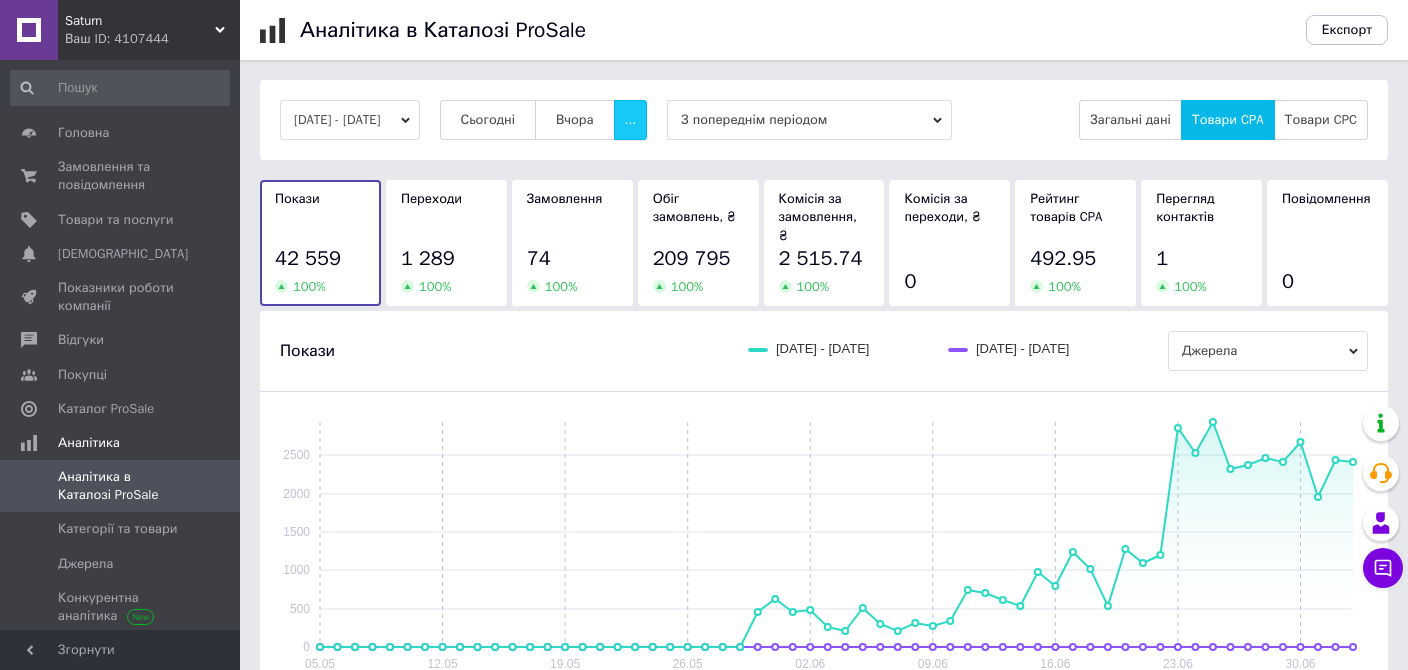 click on "..." at bounding box center (631, 120) 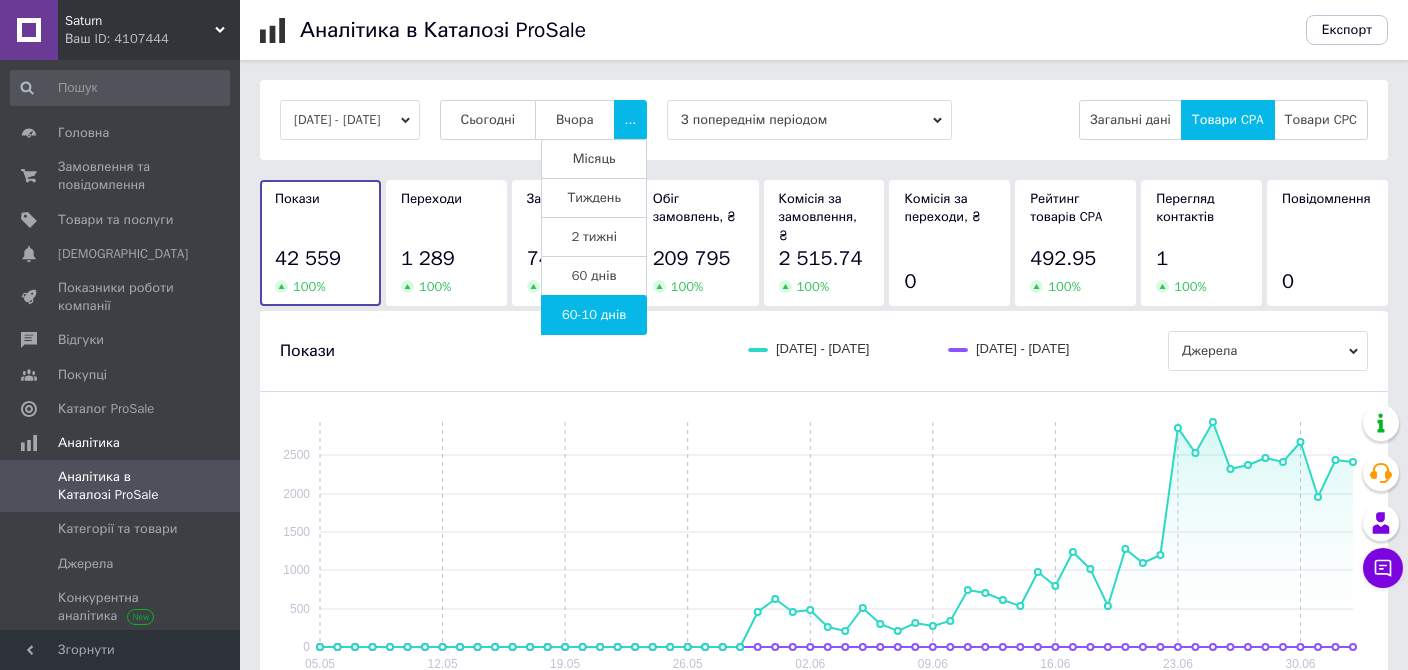 click on "Місяць" at bounding box center [594, 159] 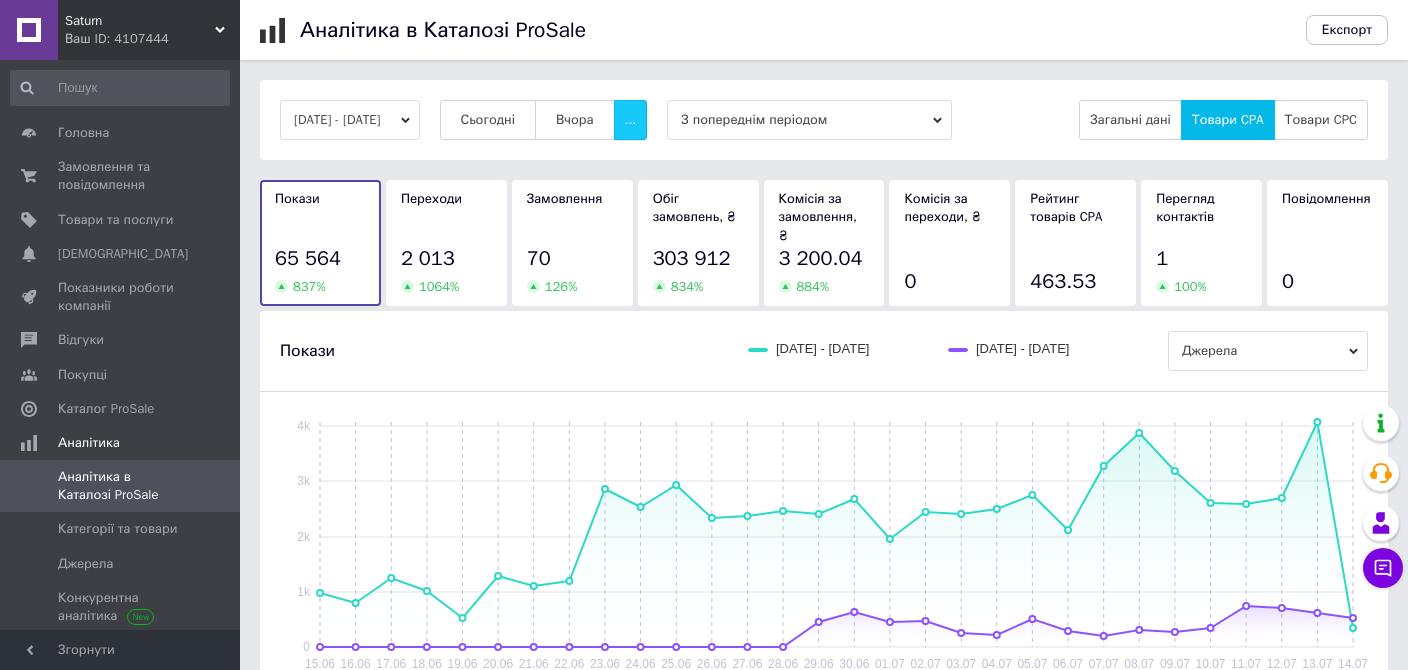 click on "..." at bounding box center [631, 120] 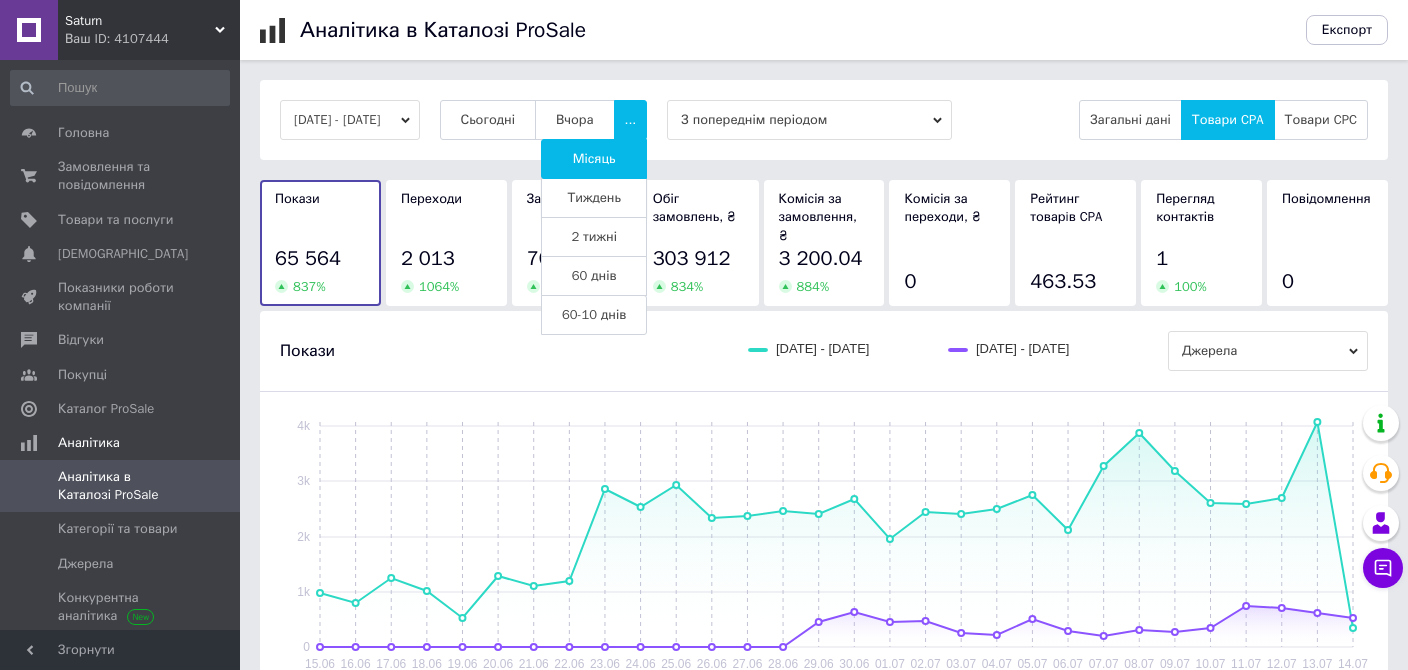 click on "Тиждень" at bounding box center [594, 198] 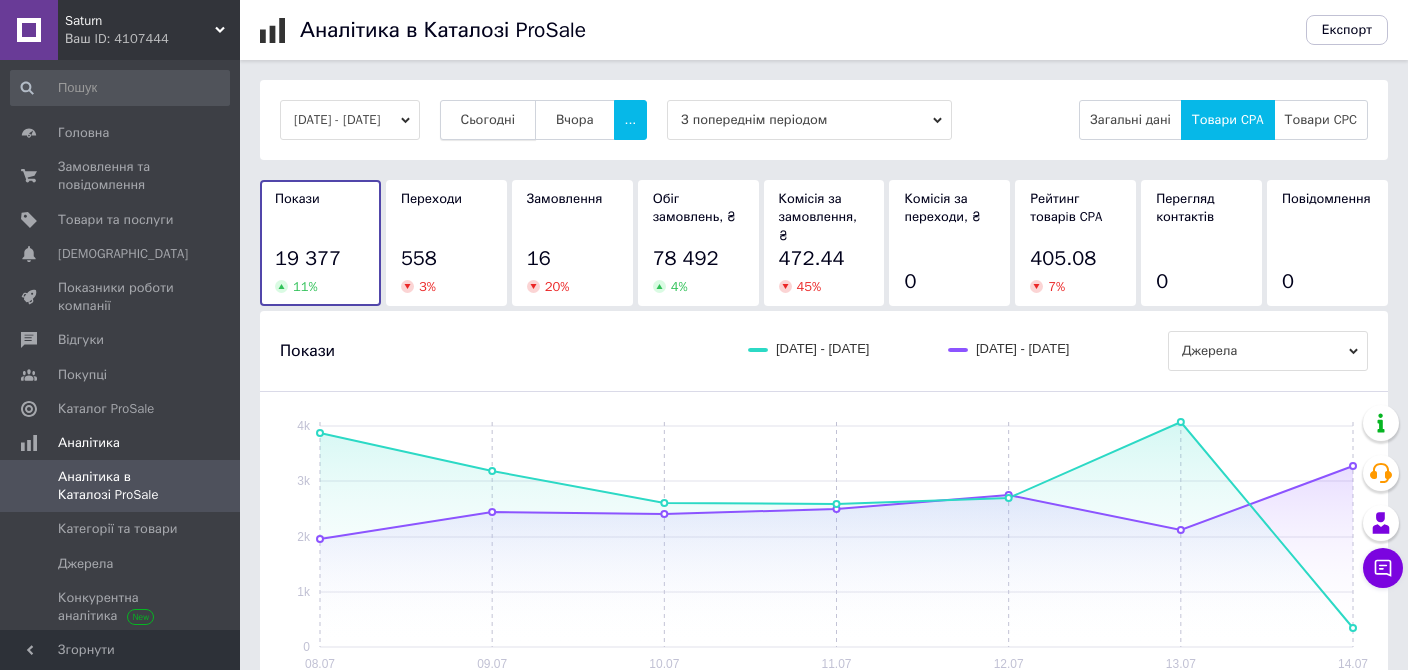 click on "Сьогодні" at bounding box center [488, 120] 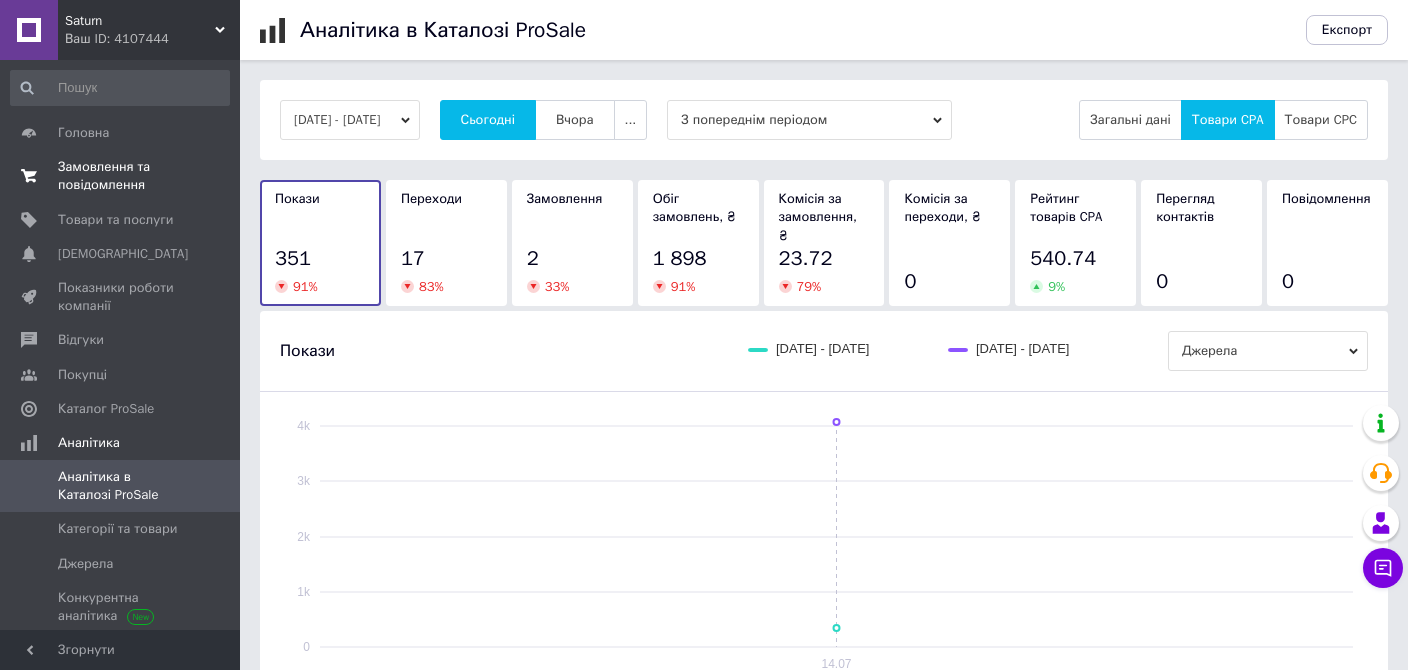 click on "Замовлення та повідомлення" at bounding box center [121, 176] 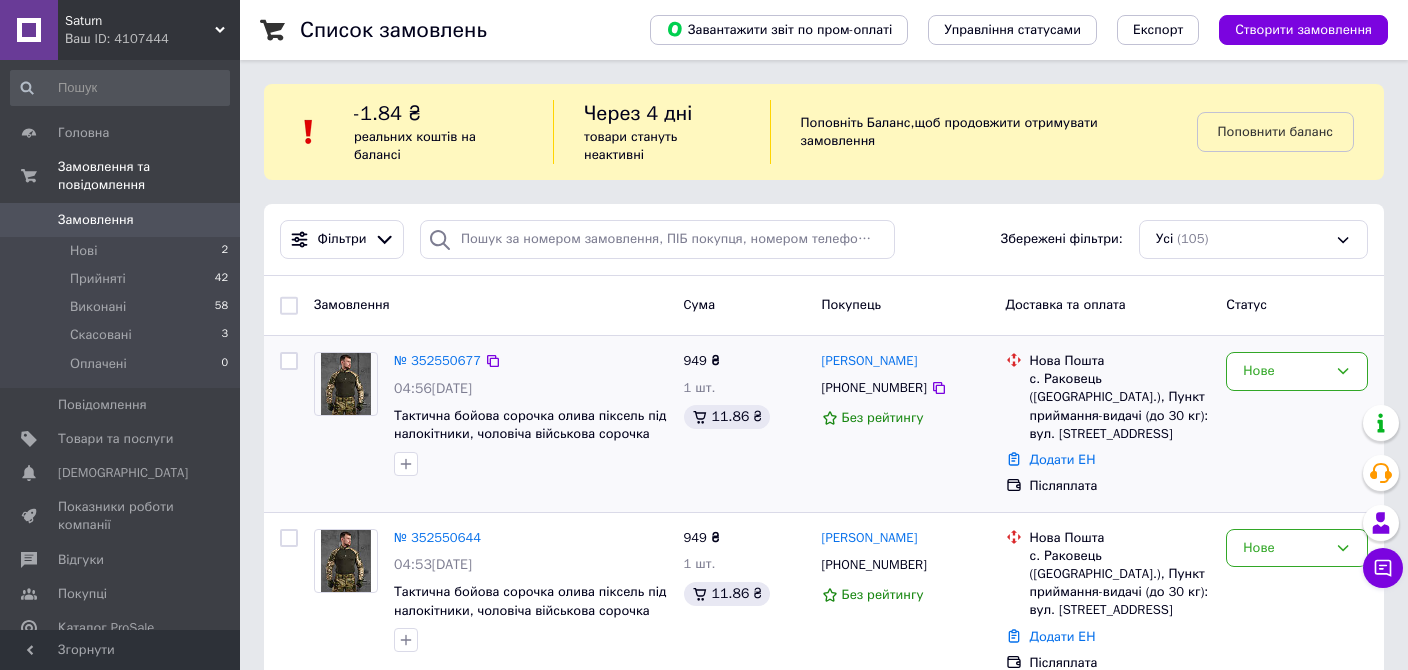 scroll, scrollTop: 211, scrollLeft: 0, axis: vertical 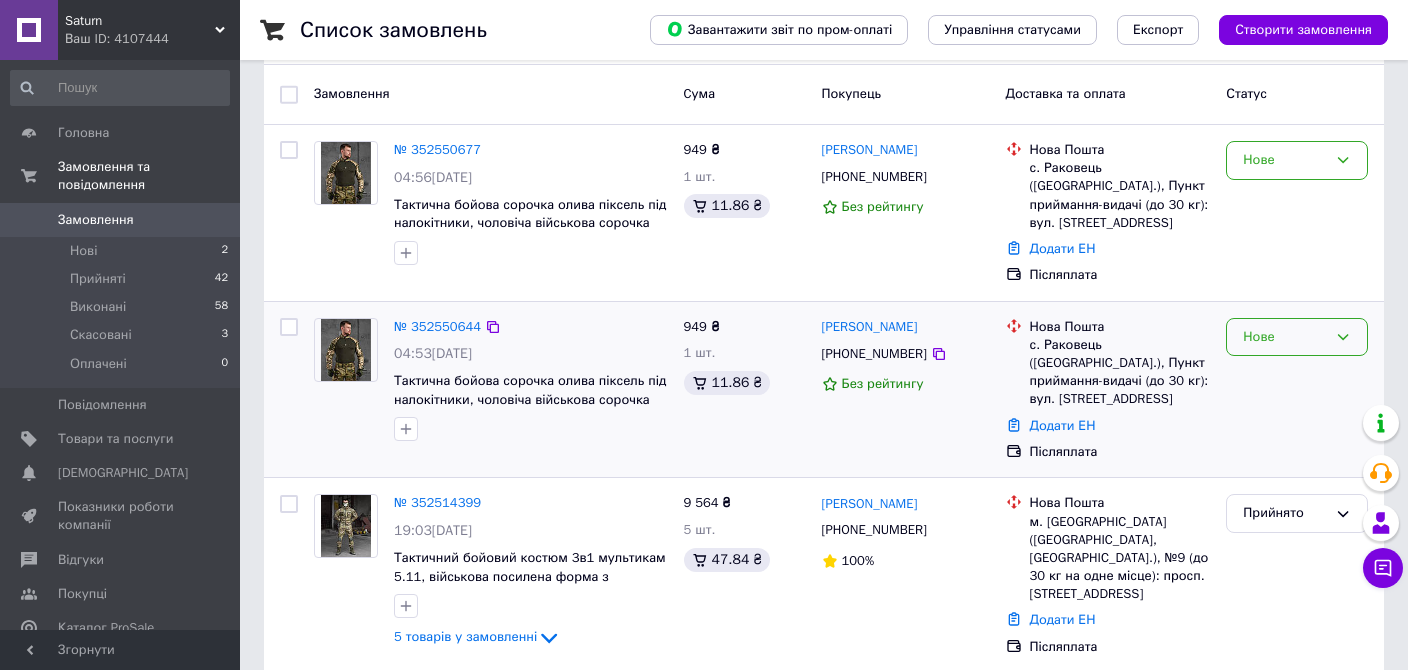click 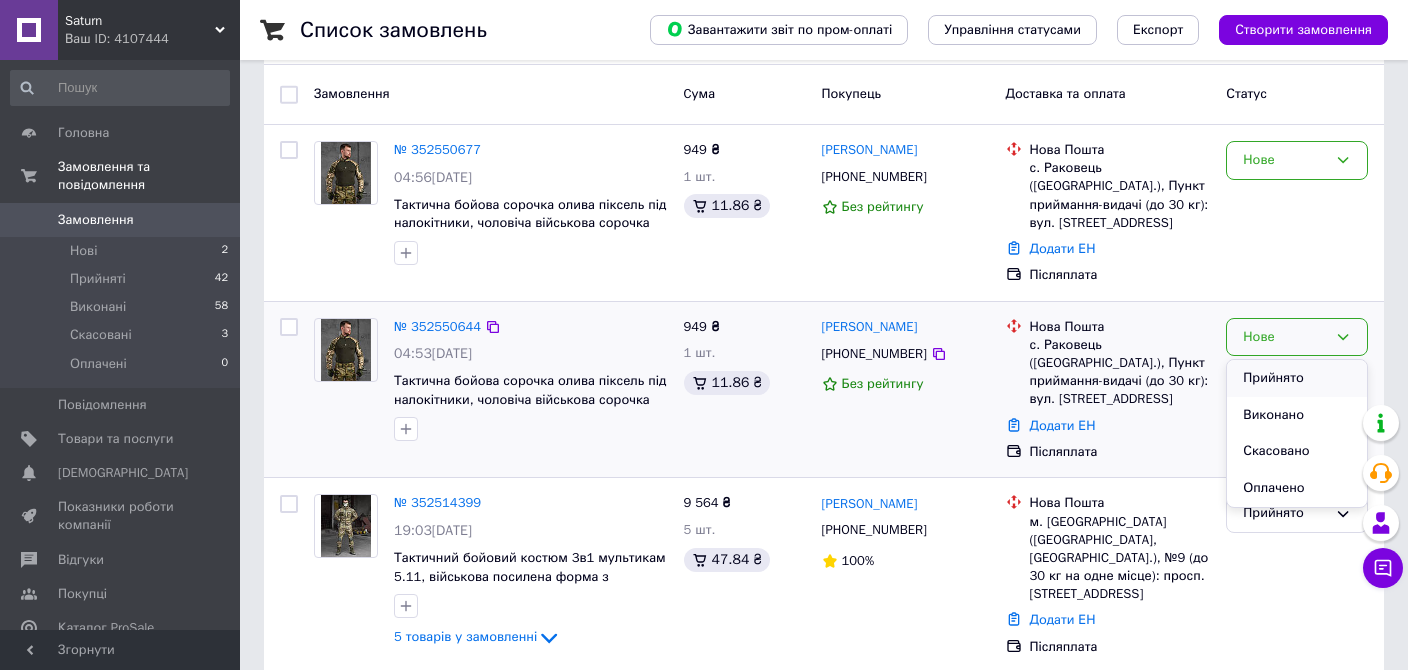 click on "Прийнято" at bounding box center [1297, 378] 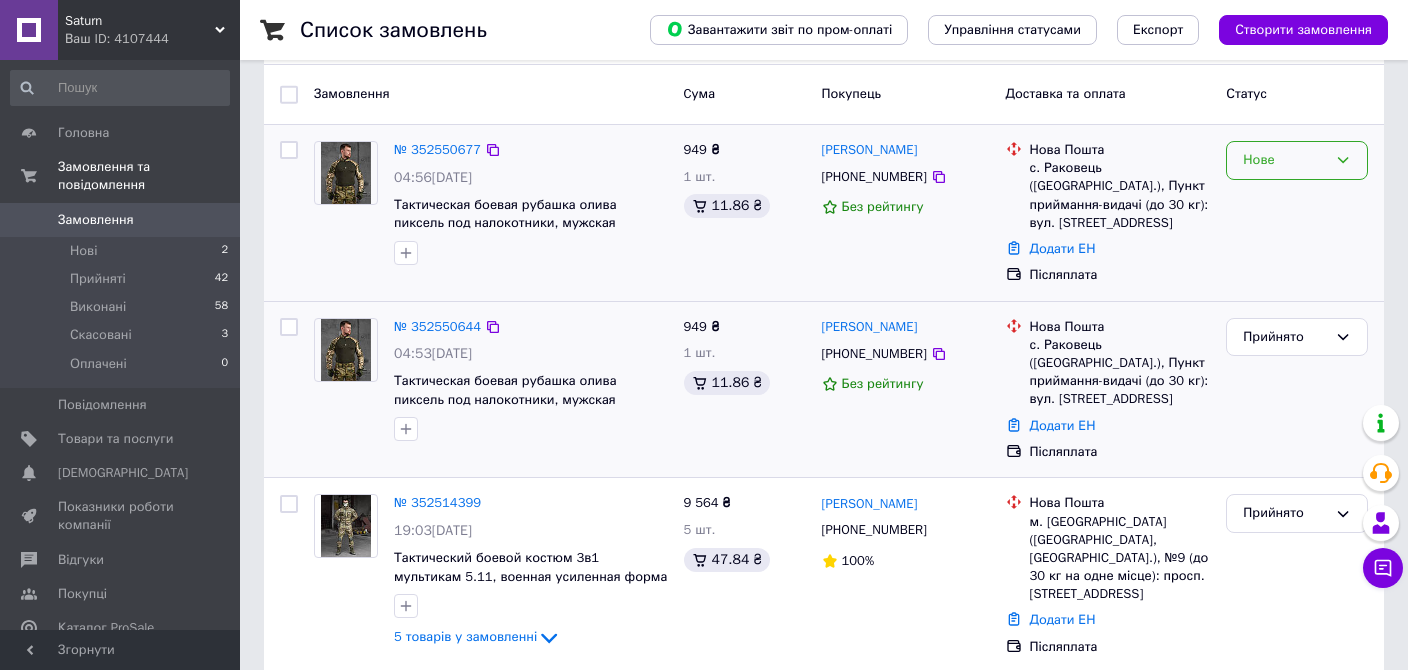 scroll, scrollTop: 0, scrollLeft: 0, axis: both 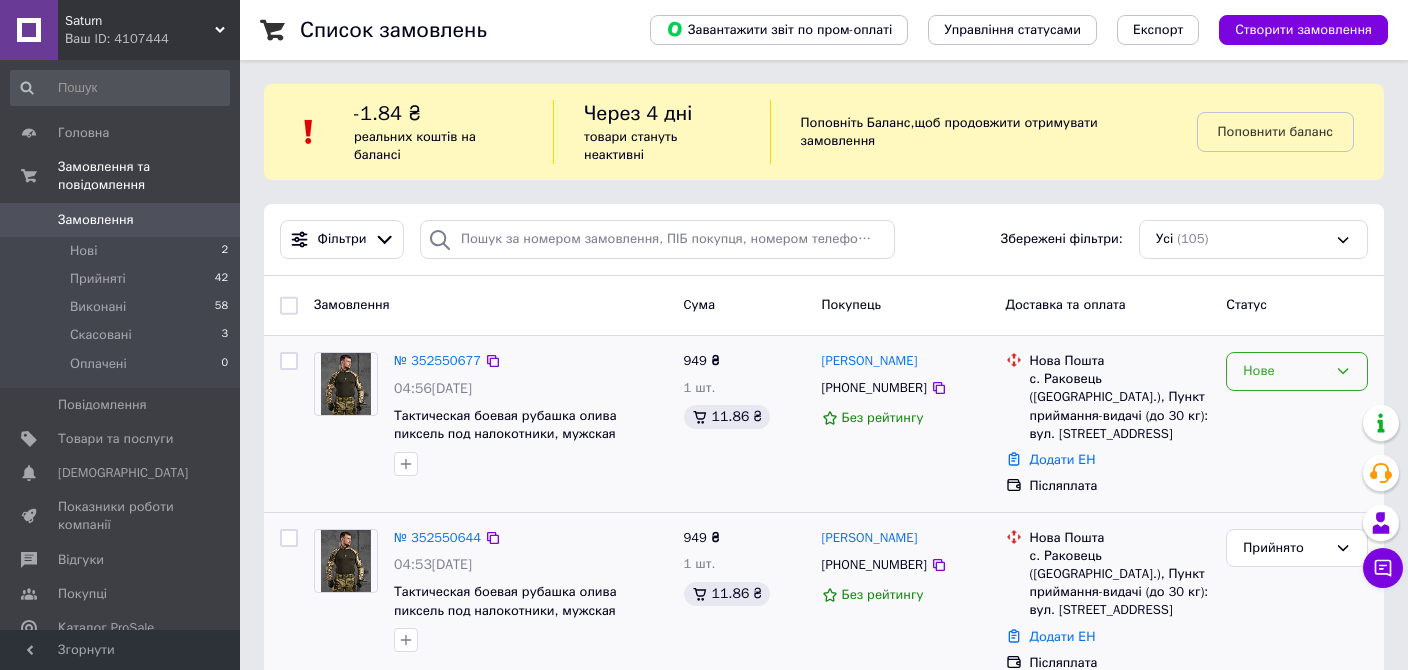 click 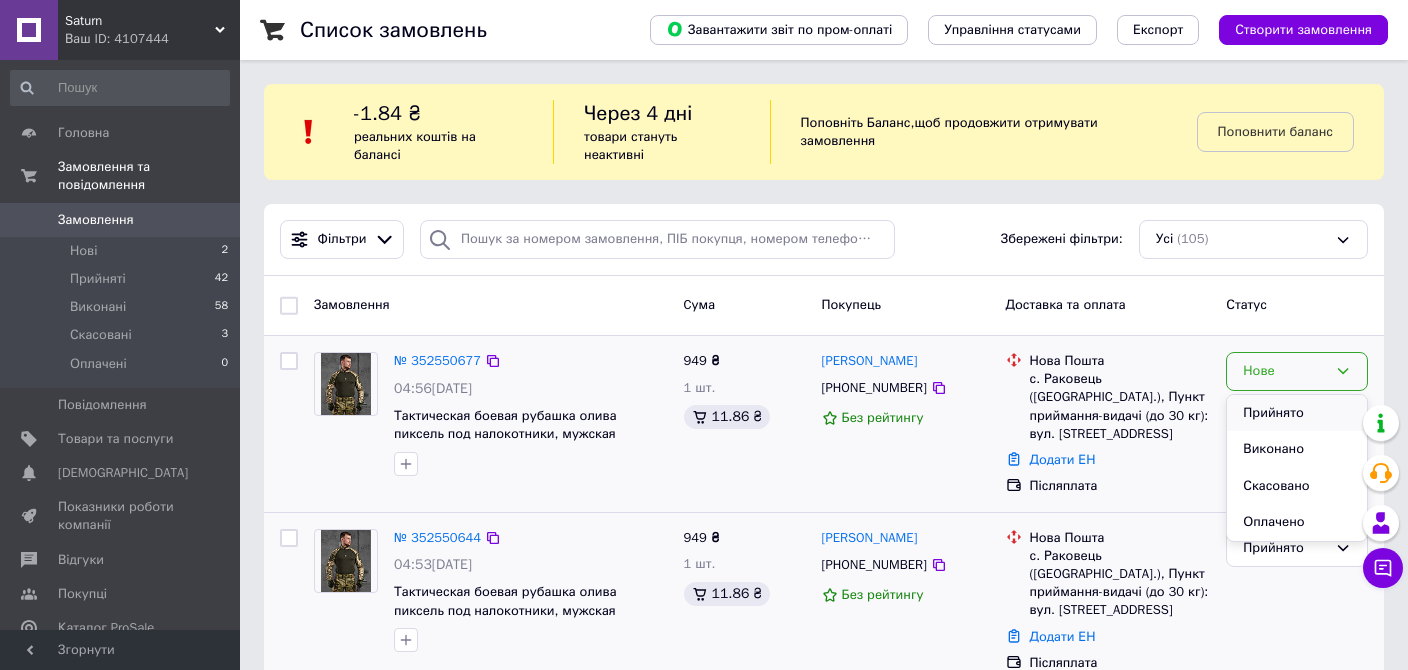 click on "Прийнято" at bounding box center (1297, 413) 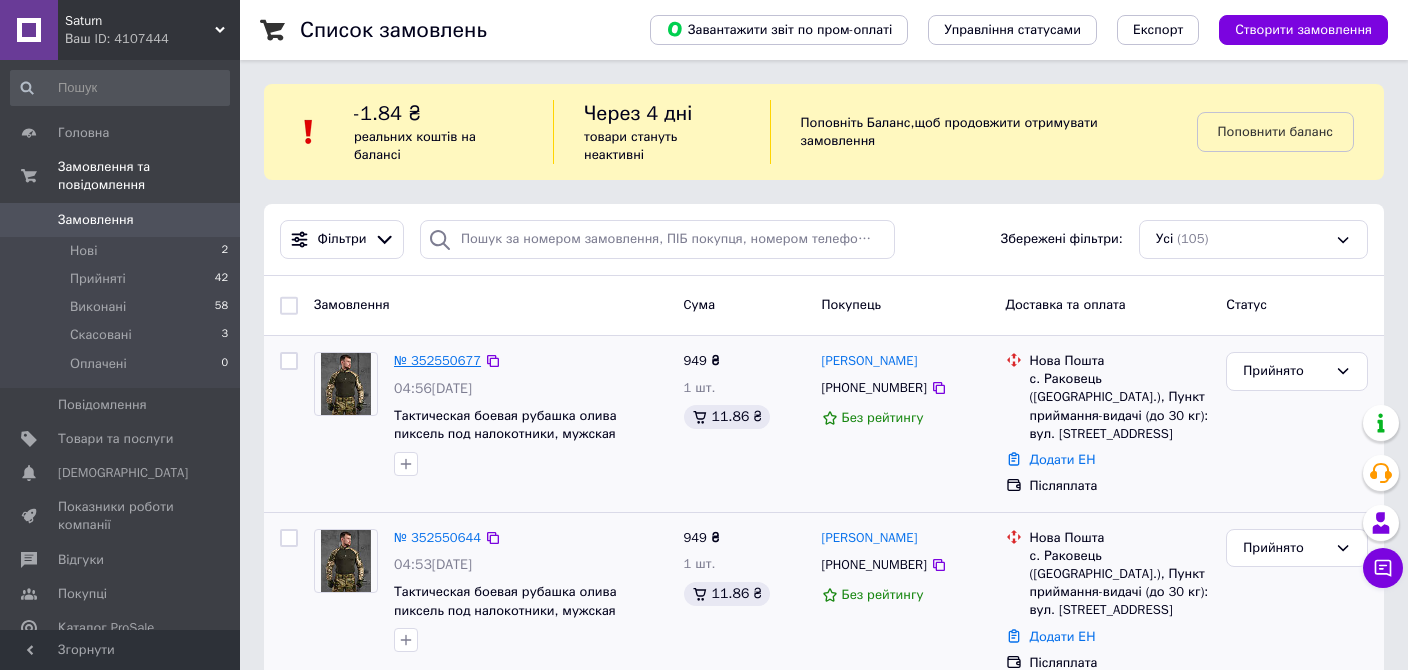 click on "№ 352550677" at bounding box center [437, 360] 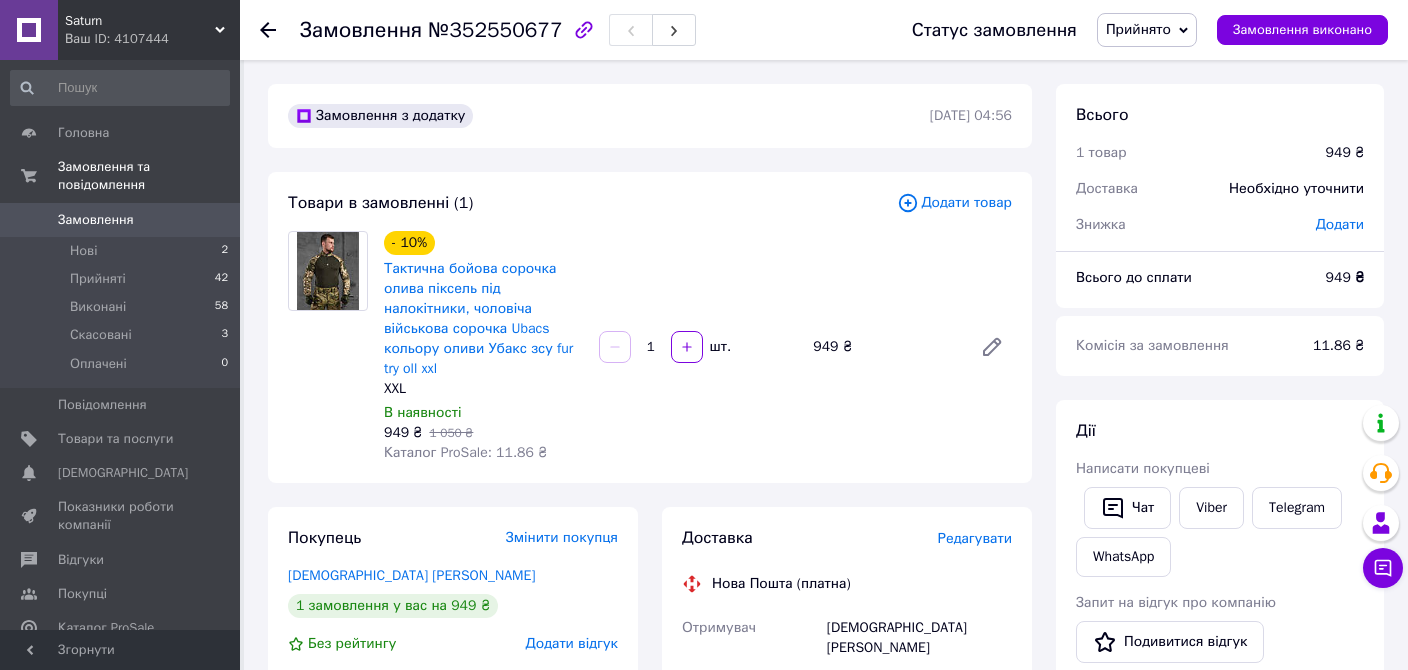 click 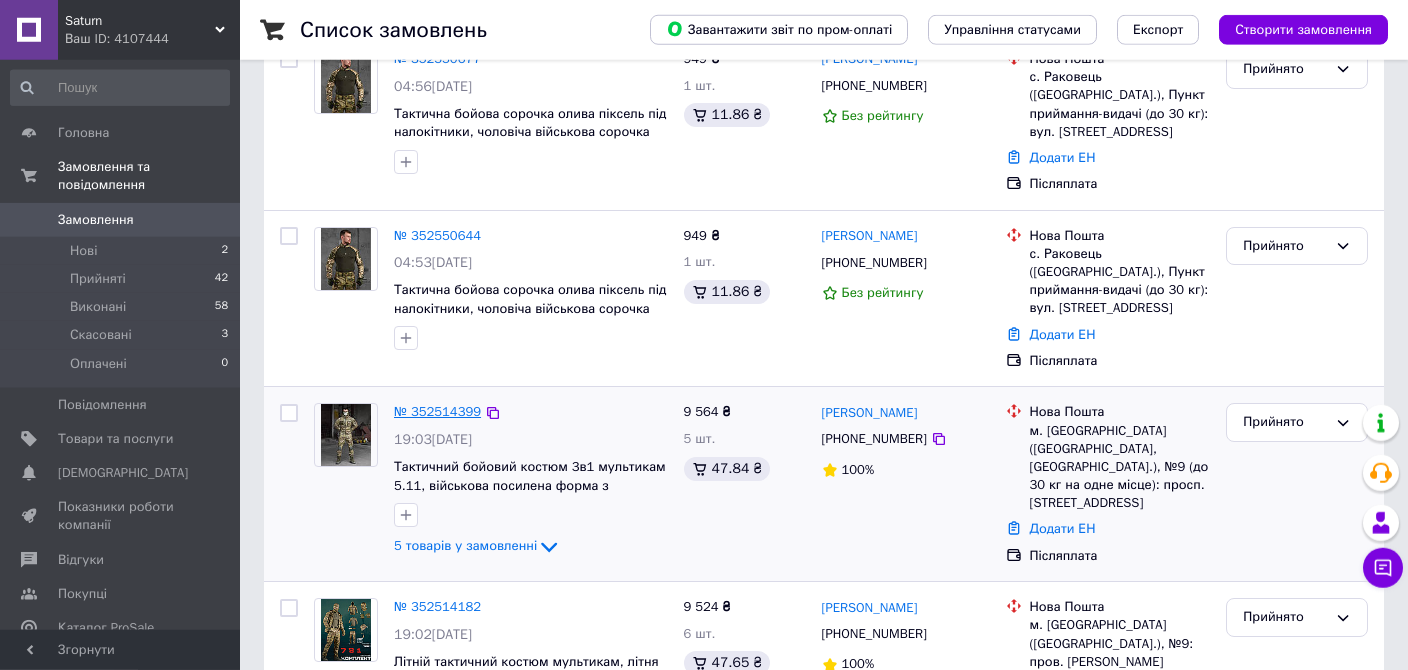 scroll, scrollTop: 316, scrollLeft: 0, axis: vertical 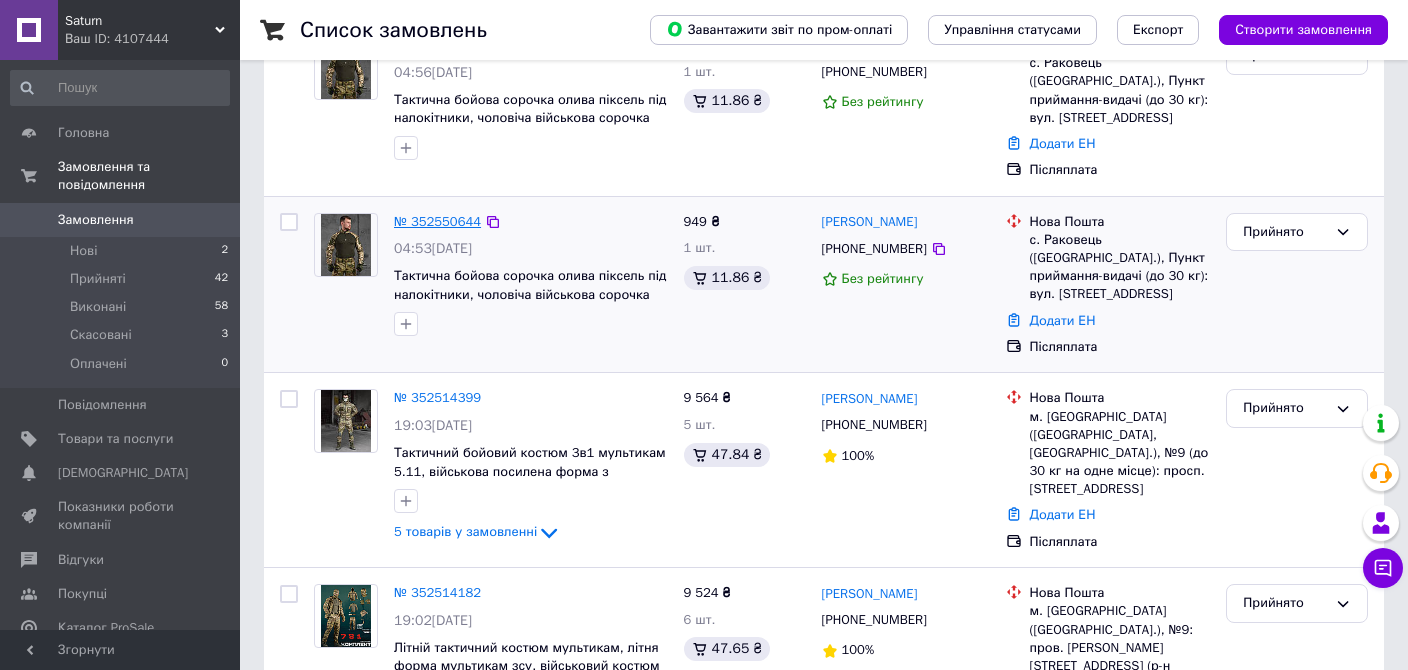 click on "№ 352550644" at bounding box center (437, 221) 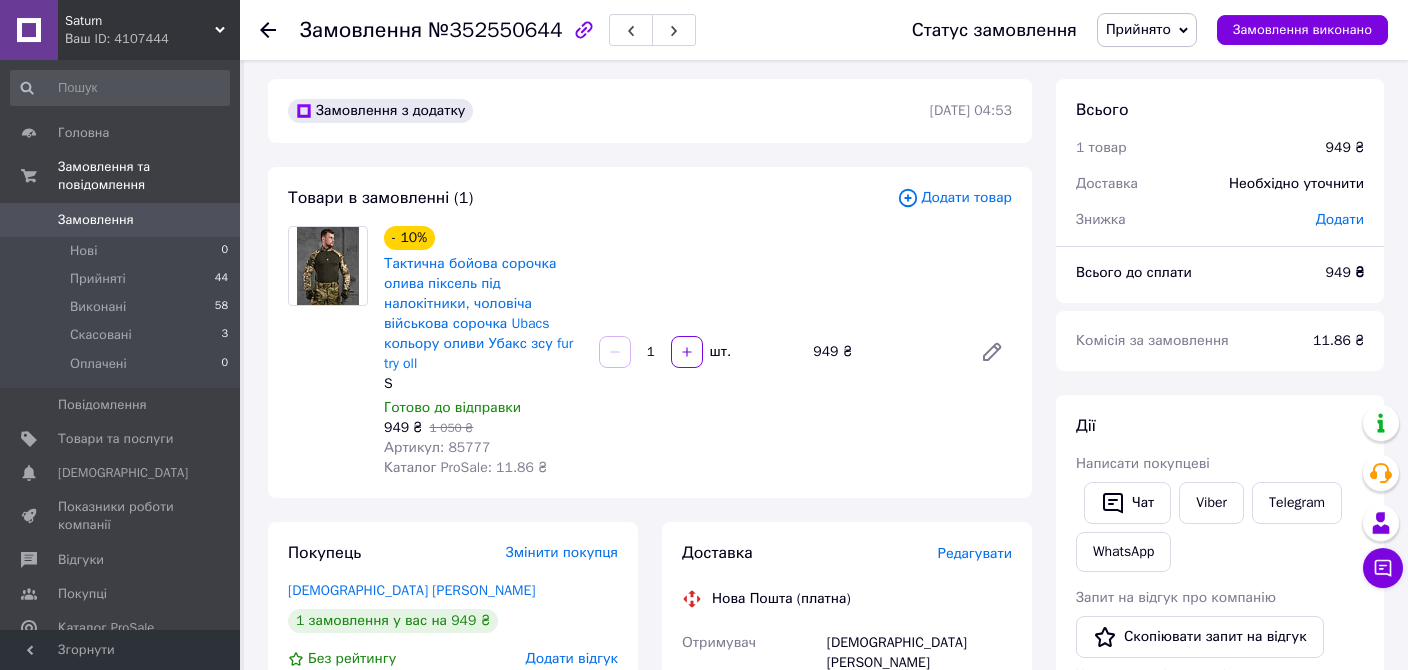 scroll, scrollTop: 0, scrollLeft: 0, axis: both 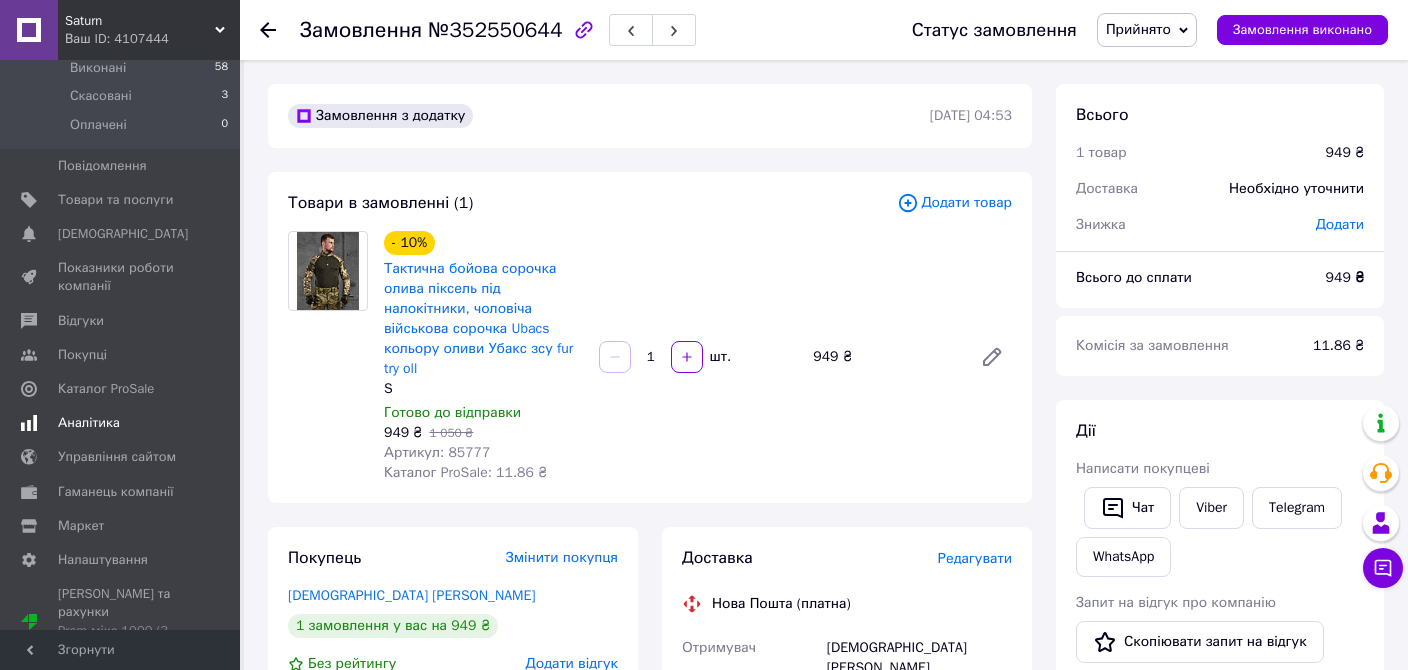 click on "Аналітика" at bounding box center (89, 423) 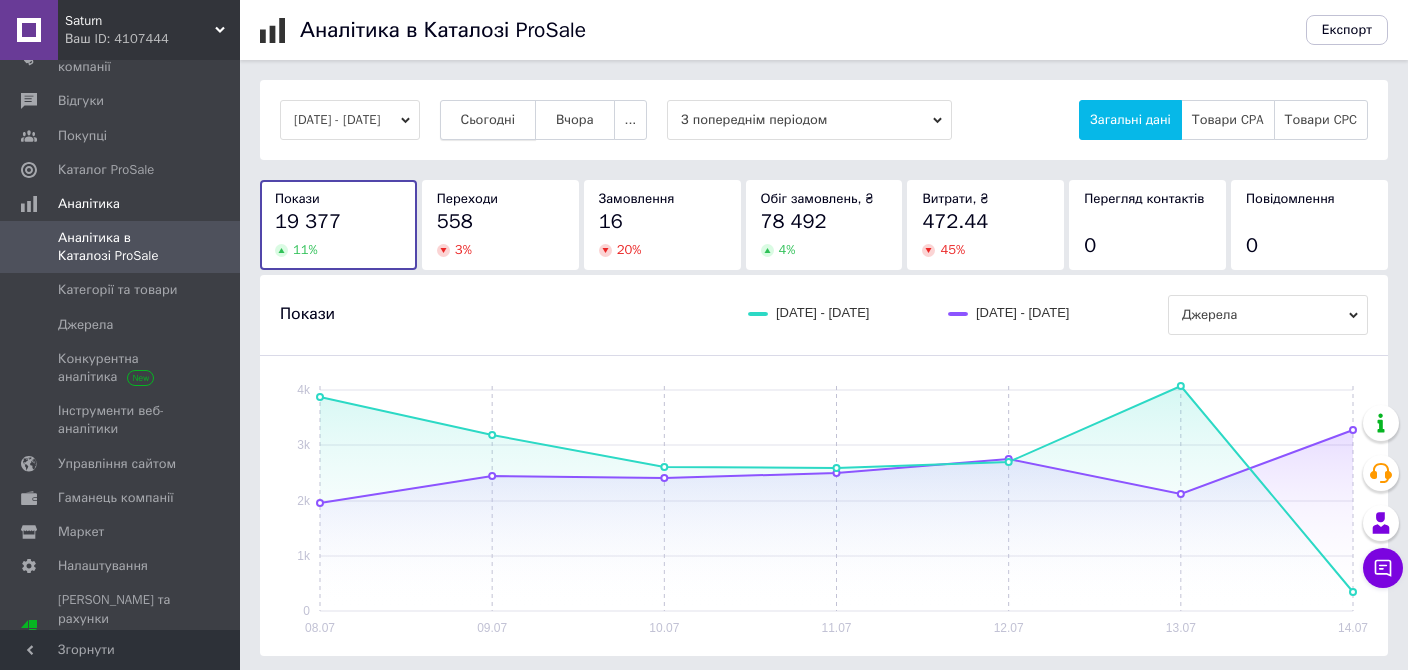 click on "Сьогодні" at bounding box center [488, 120] 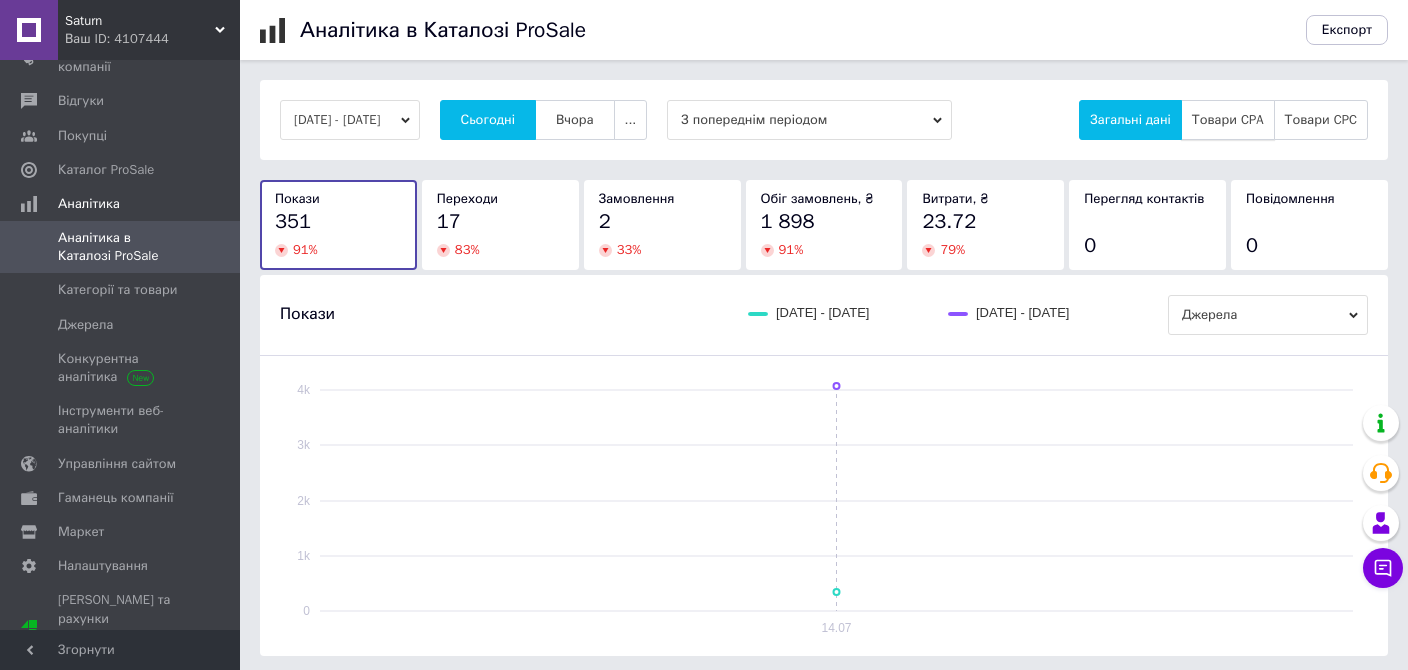 click on "Товари CPA" at bounding box center [1228, 120] 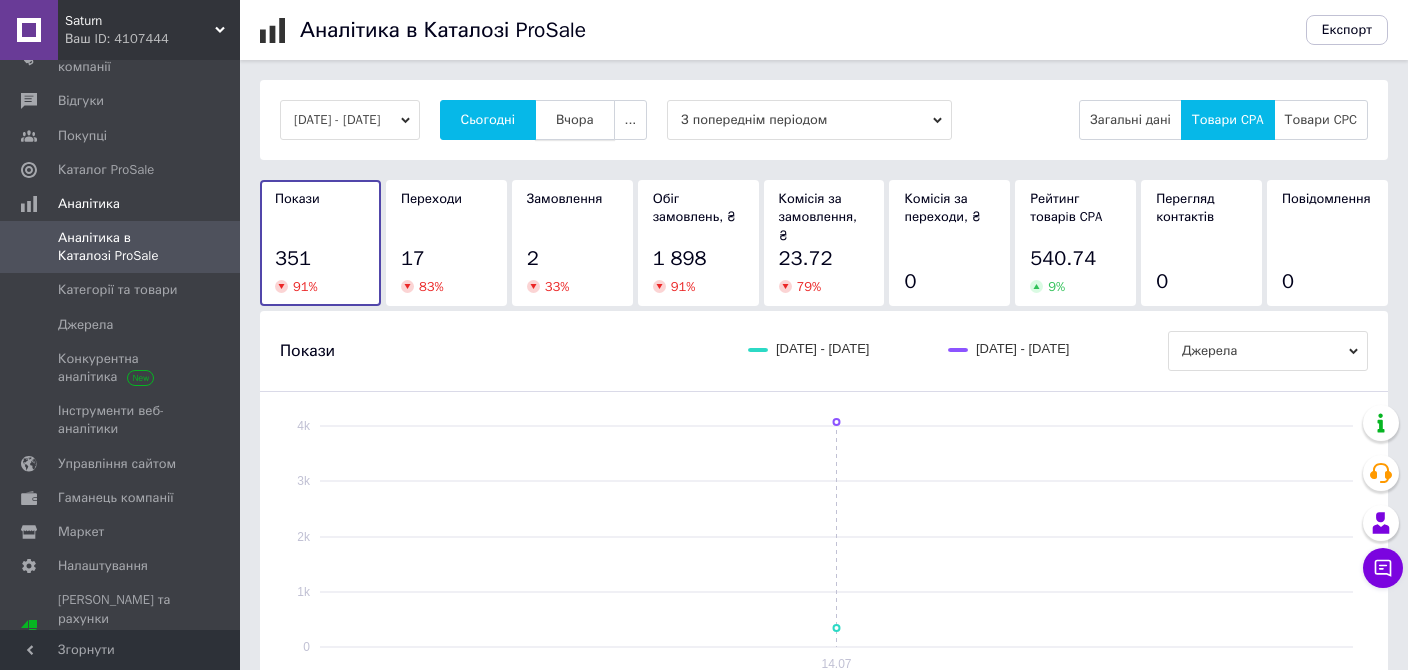 click on "Вчора" at bounding box center (575, 120) 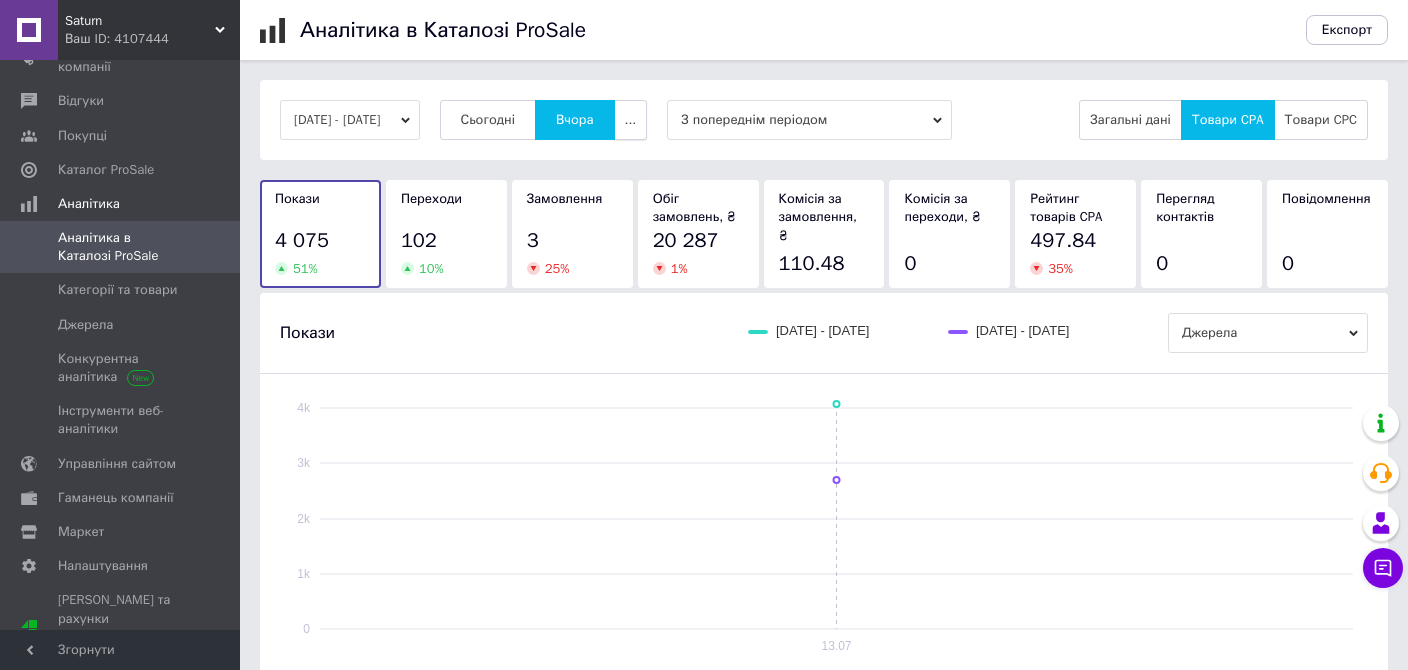 click on "..." at bounding box center [631, 120] 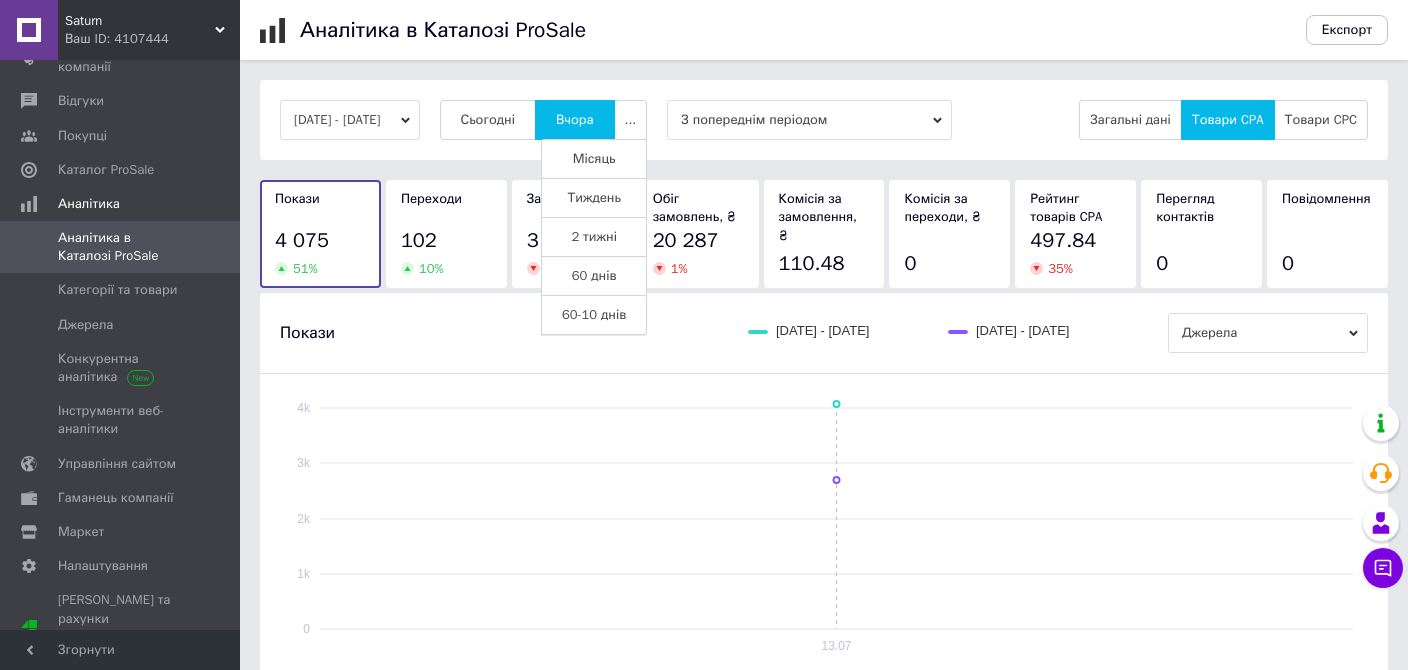 click on "60-10 днів" at bounding box center (594, 315) 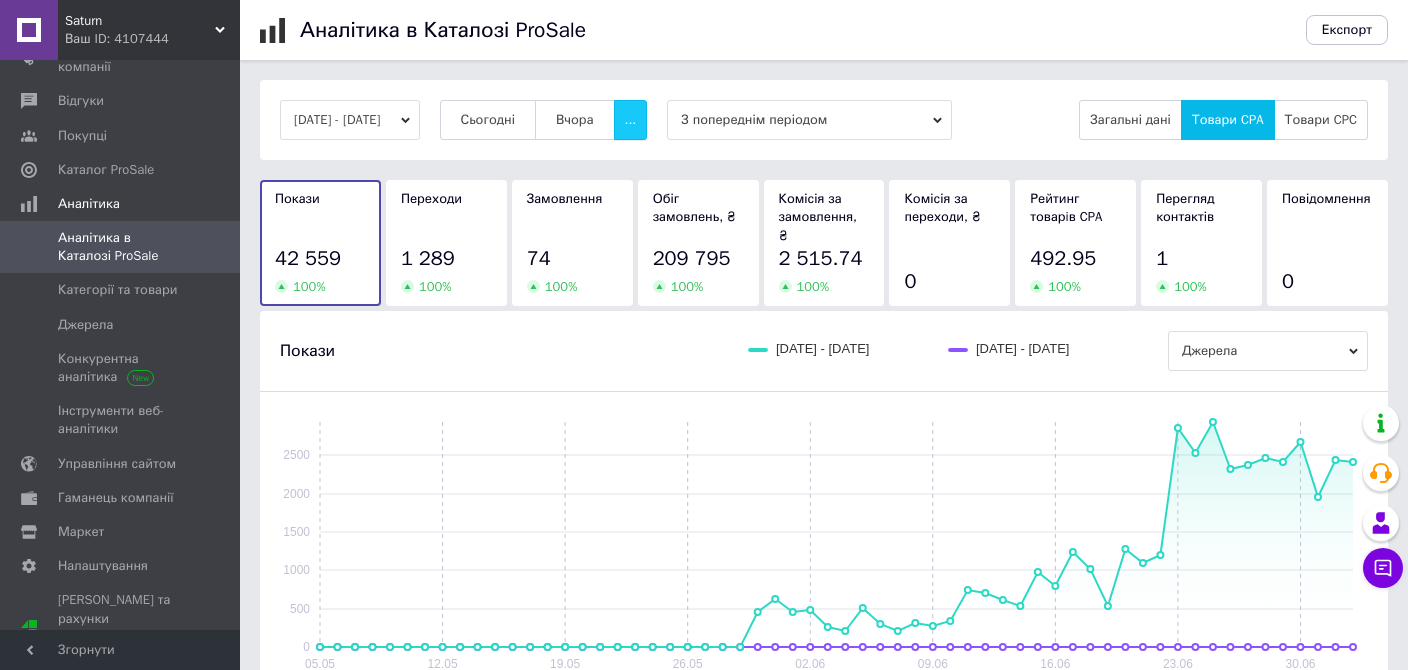 click on "..." at bounding box center (631, 120) 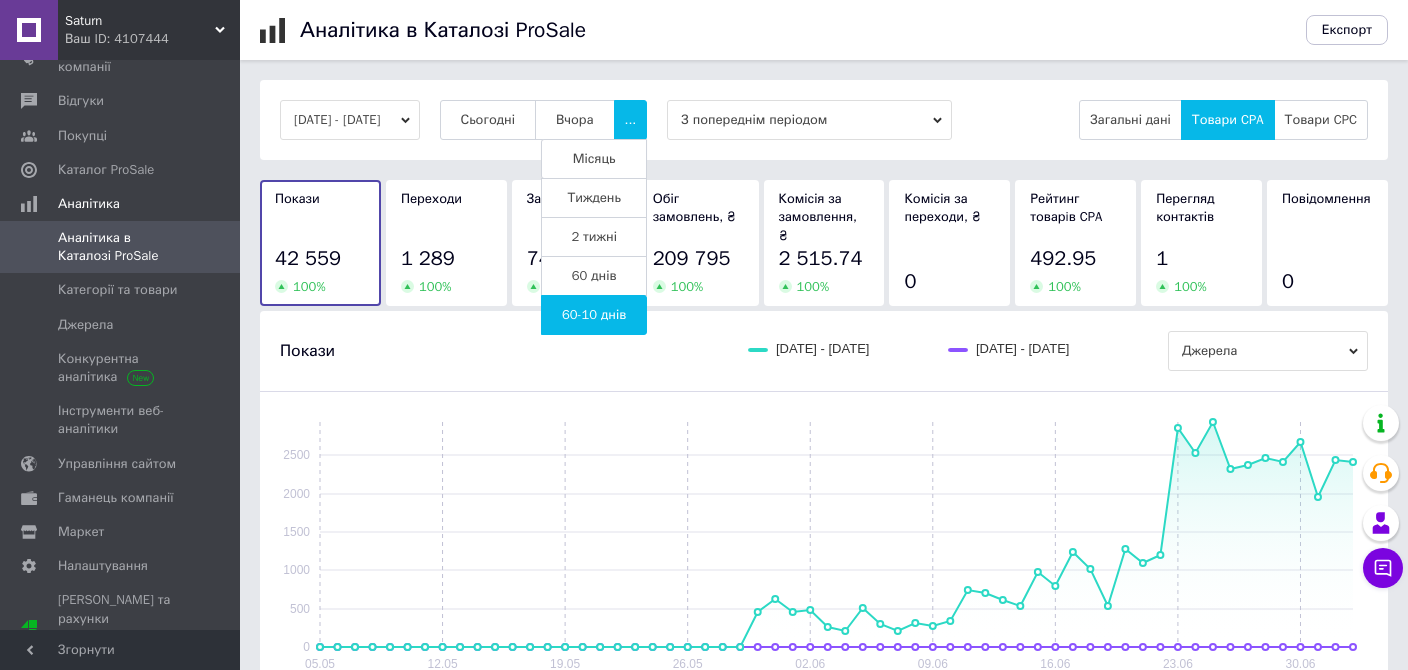 click on "Місяць" at bounding box center (594, 159) 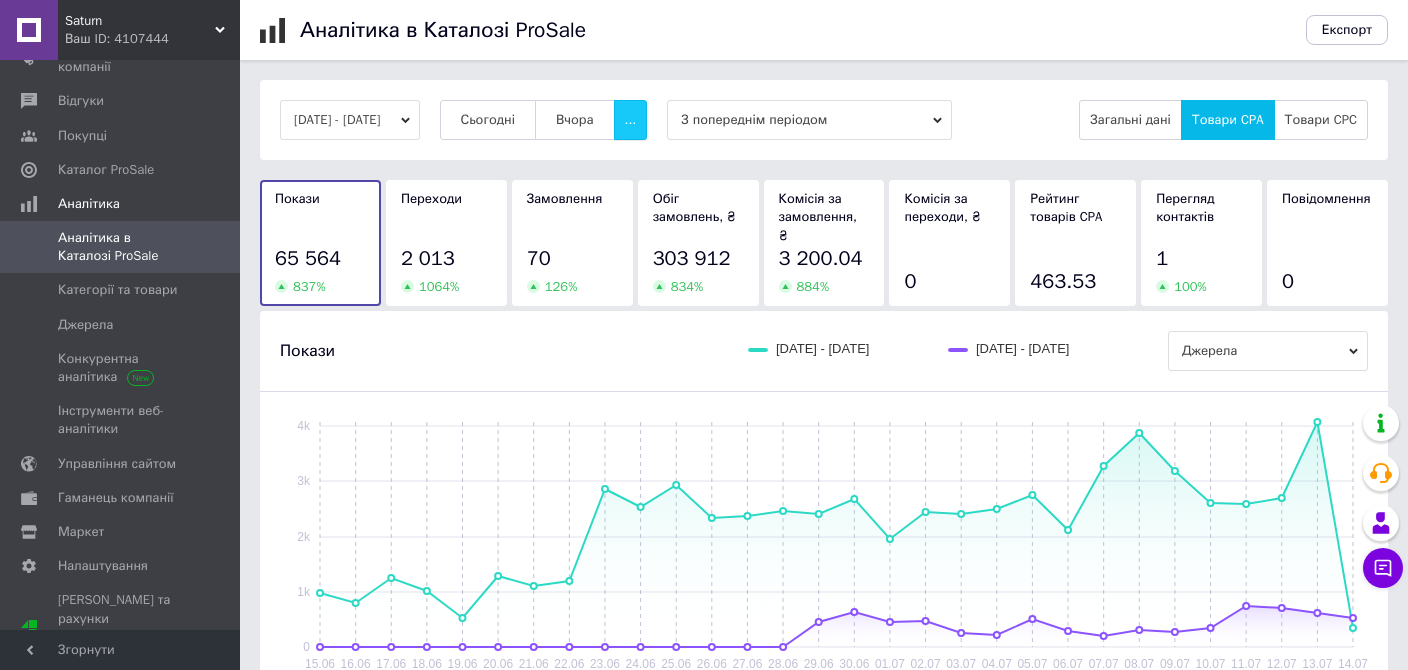 click on "..." at bounding box center [631, 120] 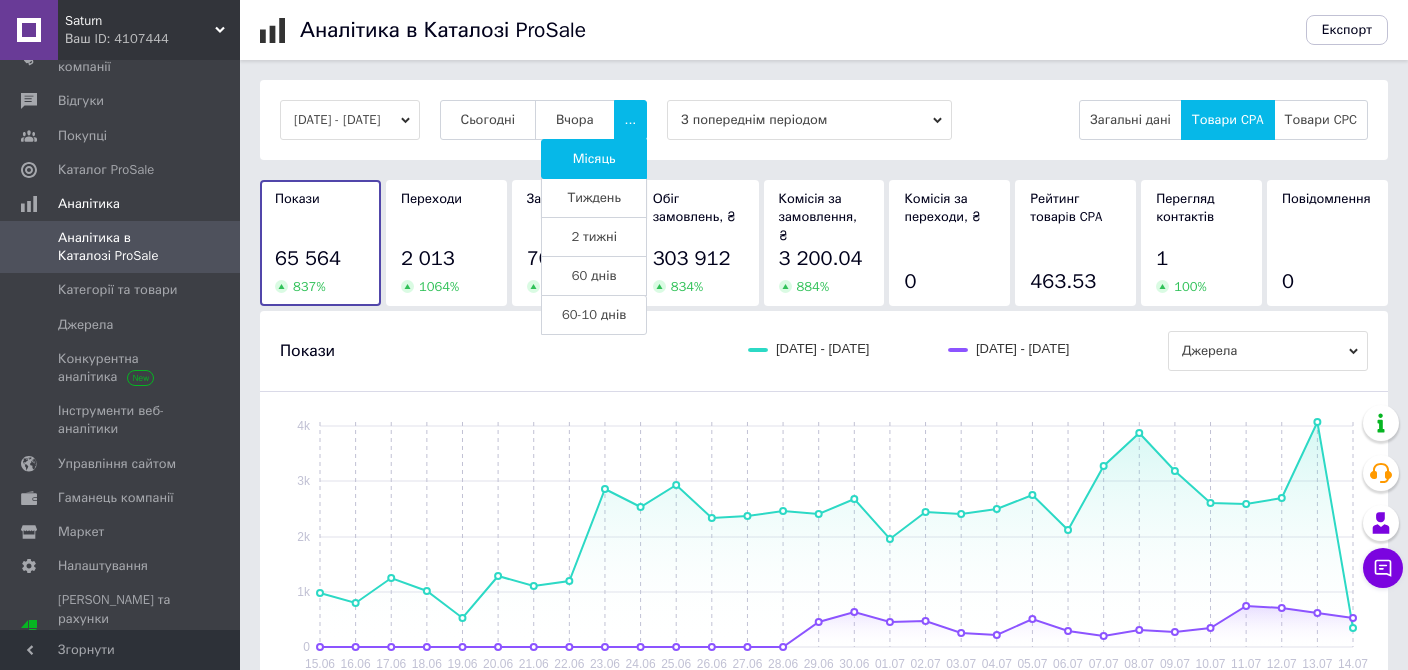 click on "Тиждень" at bounding box center (594, 198) 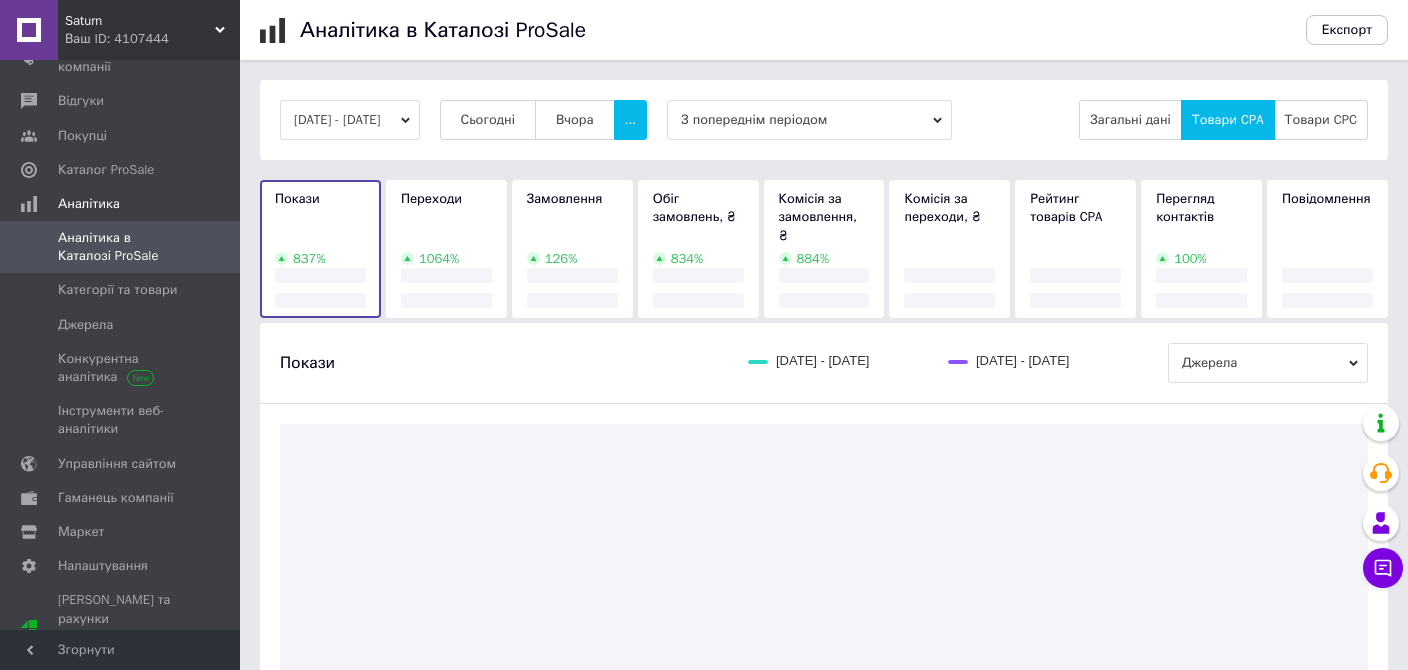 click on "Обіг замовлень, ₴ 834 %" at bounding box center [698, 249] 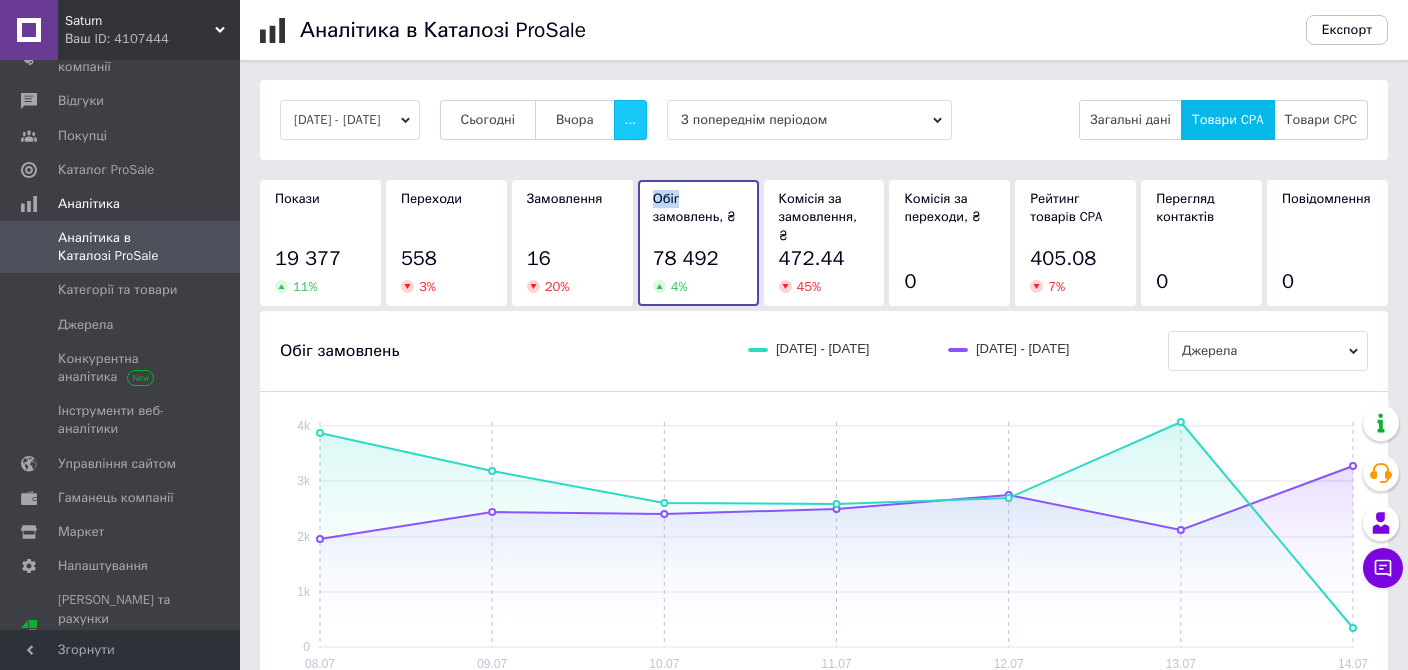 click on "..." at bounding box center [631, 120] 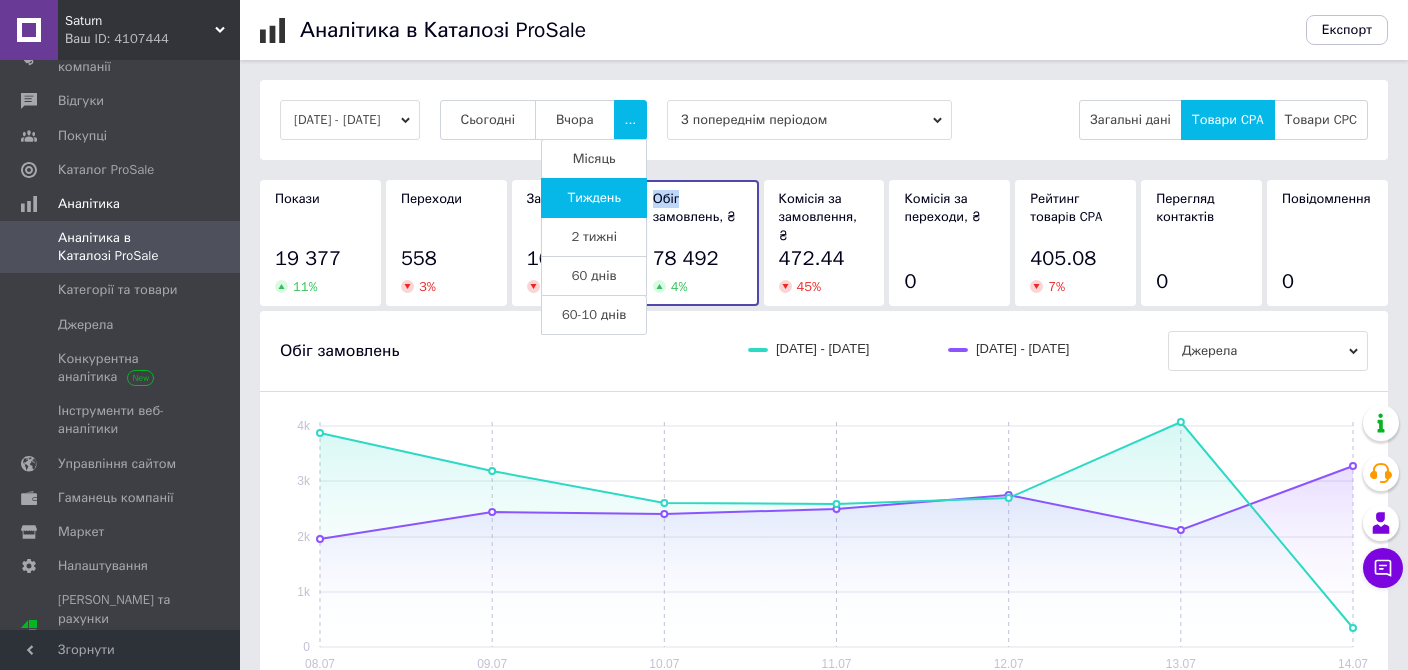 click on "2 тижні" at bounding box center (594, 237) 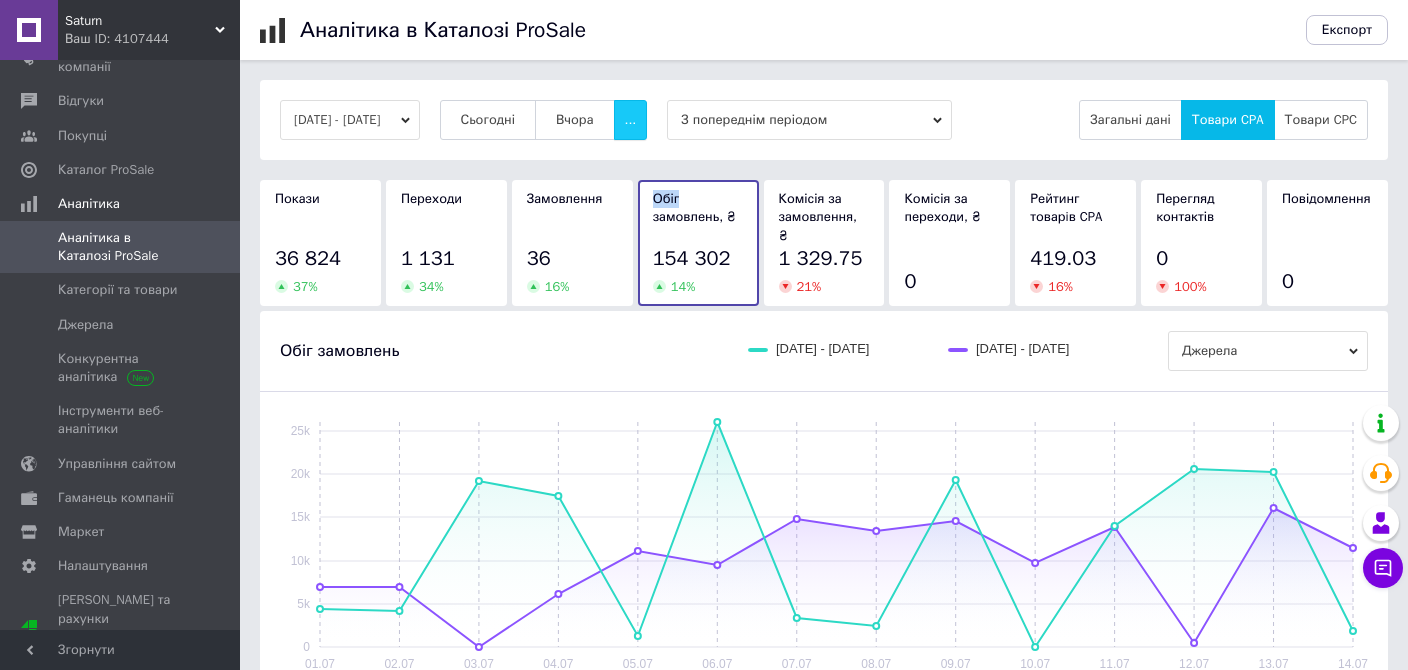 click on "..." at bounding box center [631, 120] 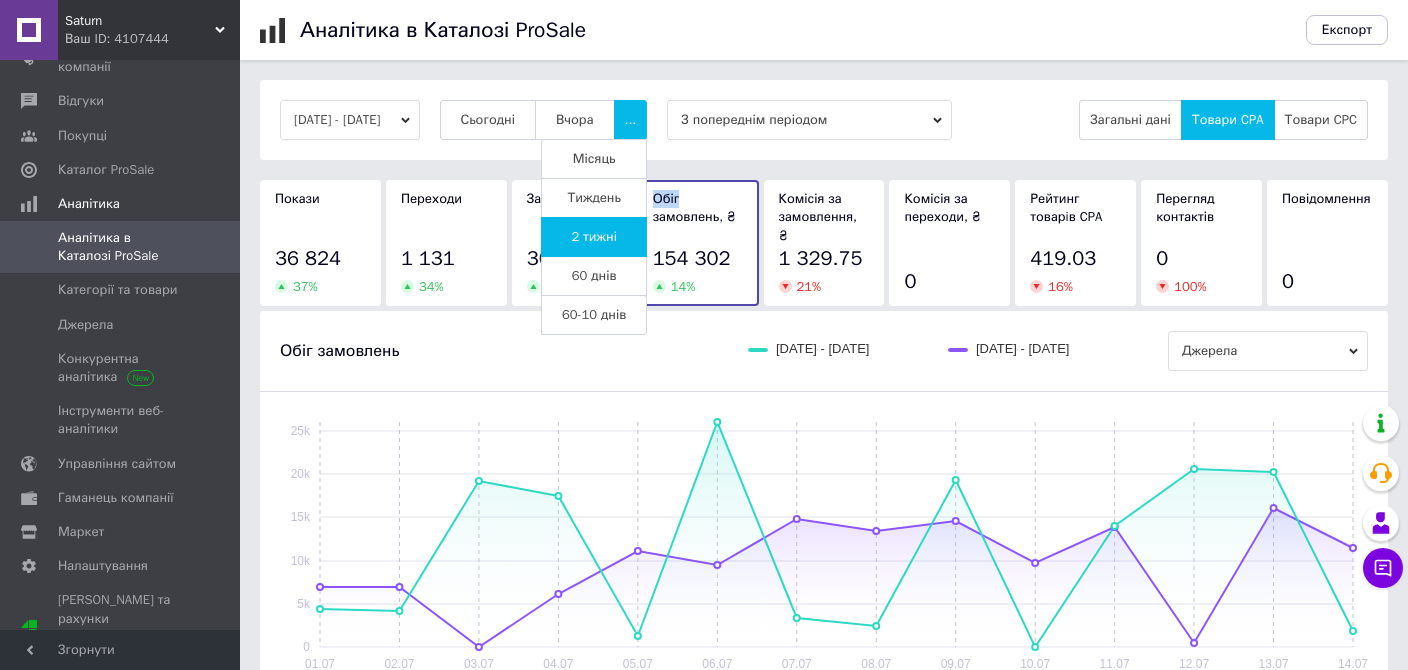 click on "60 днів" at bounding box center (594, 276) 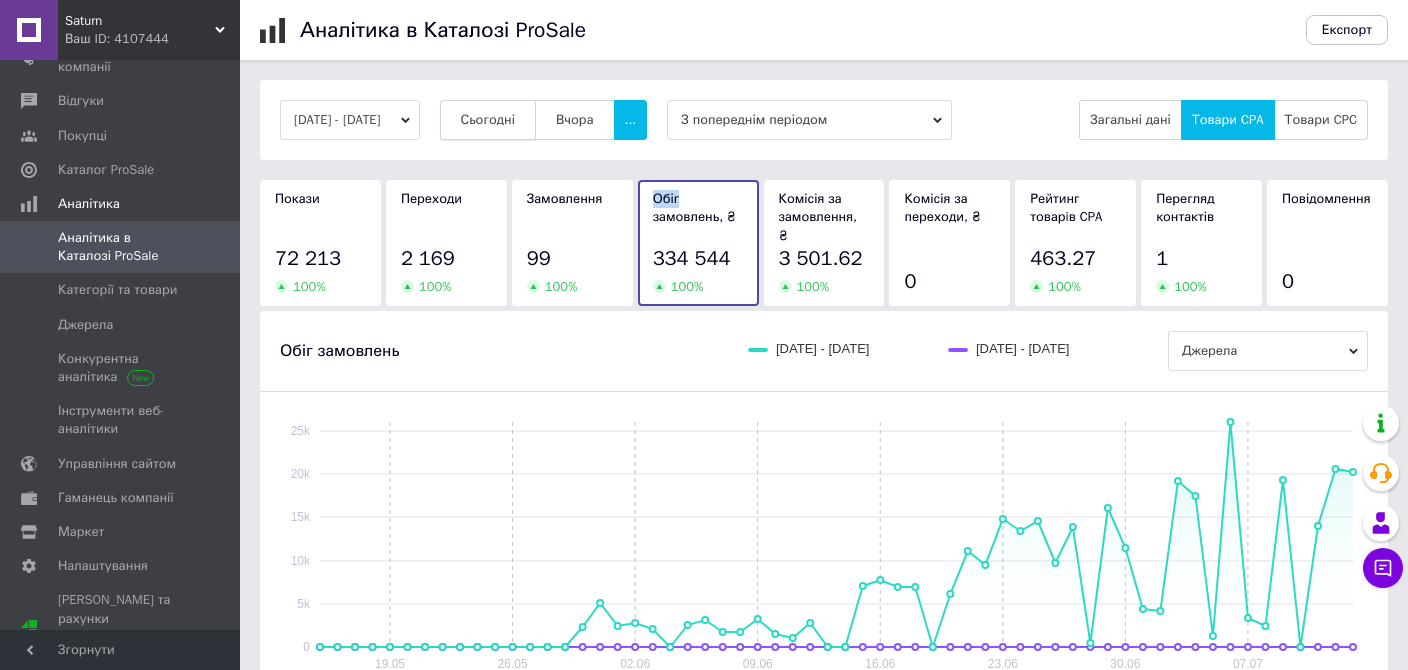 click on "Сьогодні" at bounding box center [488, 120] 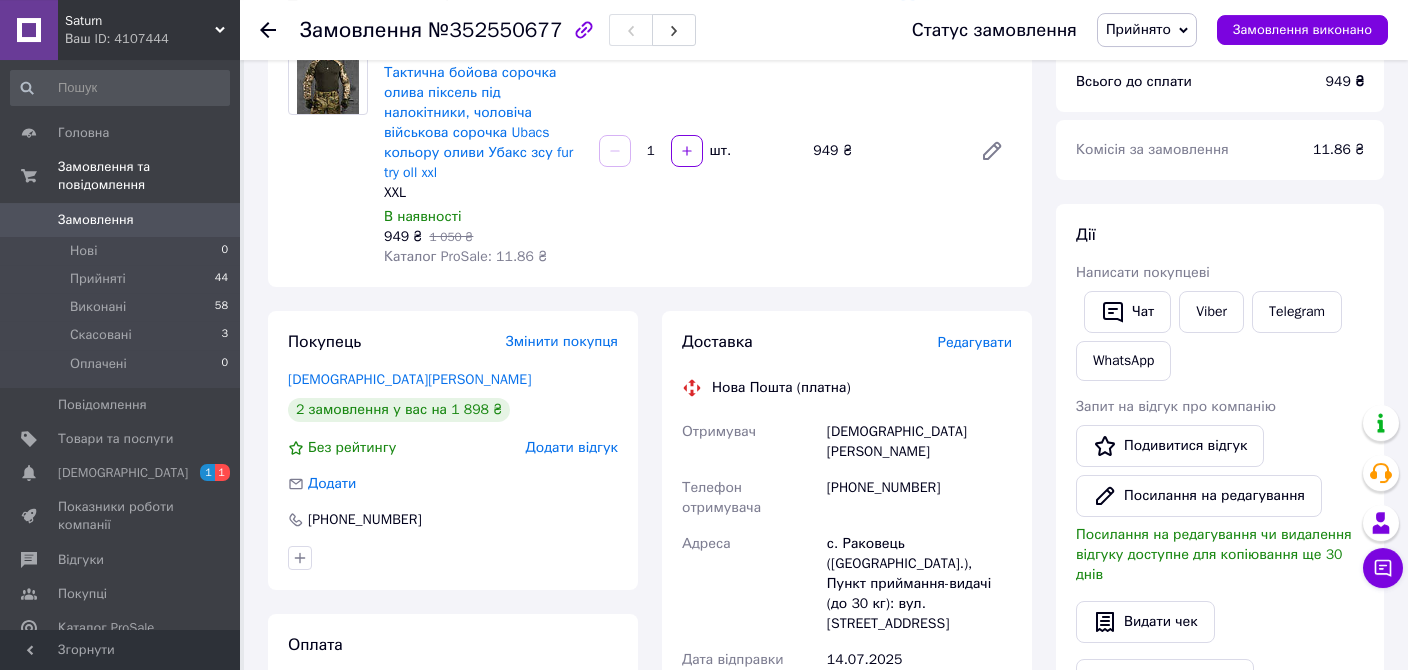 scroll, scrollTop: 211, scrollLeft: 0, axis: vertical 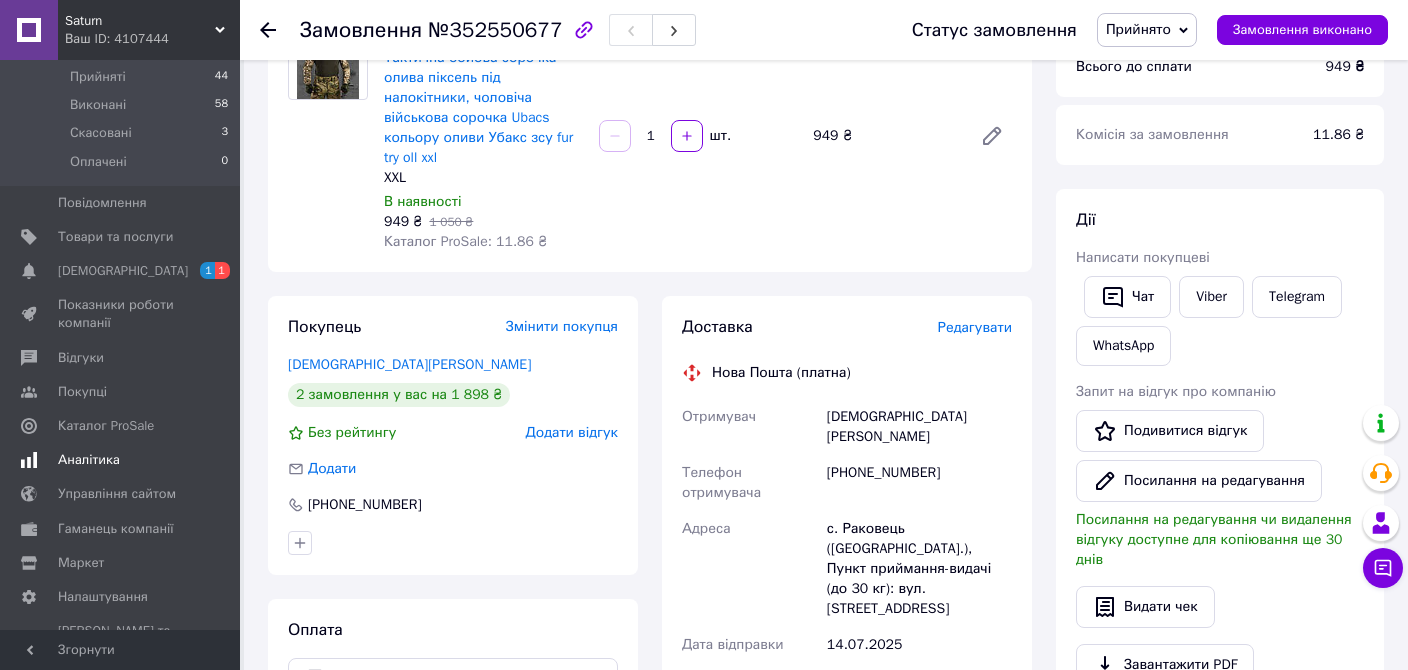 click on "Аналітика" at bounding box center [89, 460] 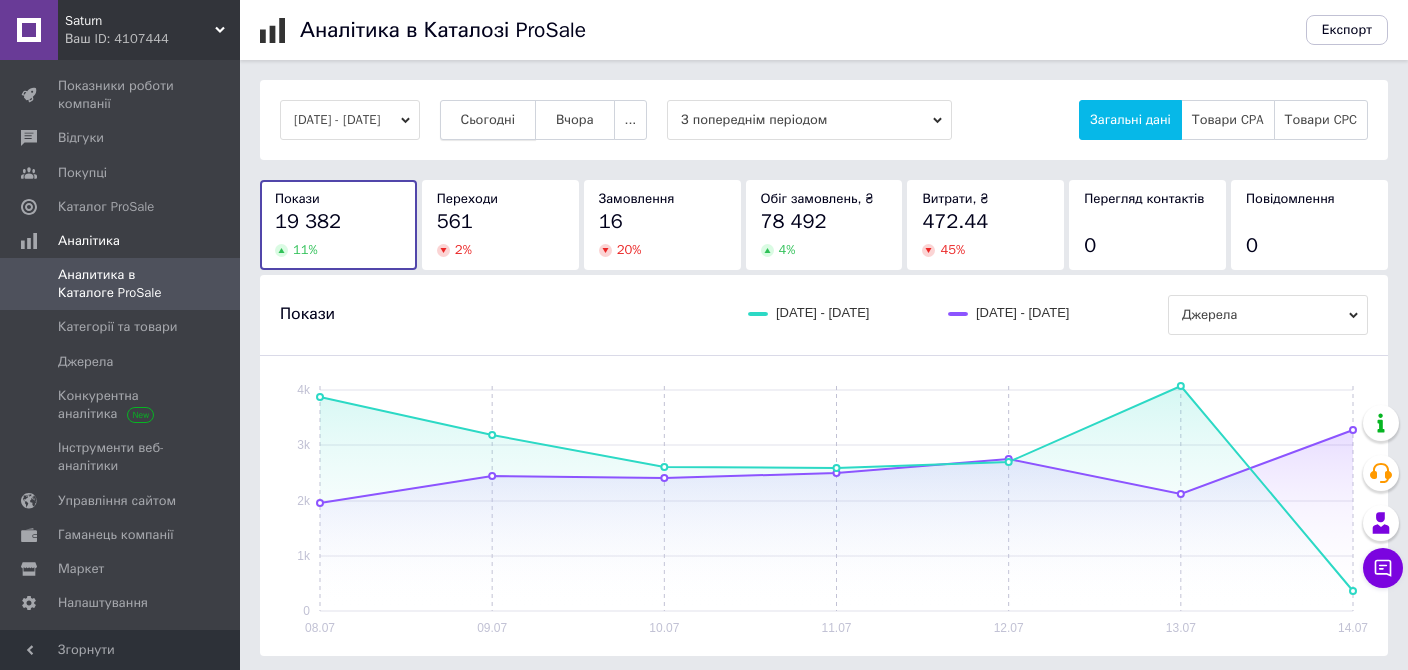 click on "Сьогодні" at bounding box center [488, 120] 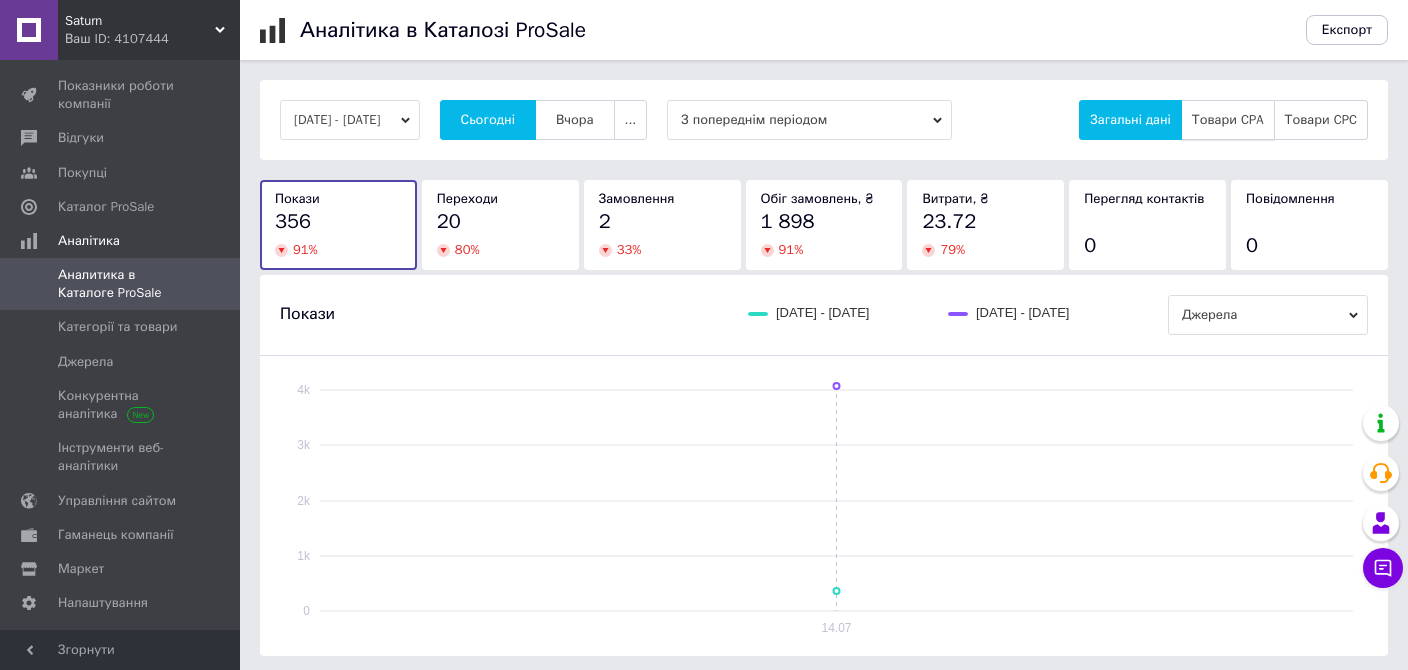 click on "Товари CPA" at bounding box center (1228, 120) 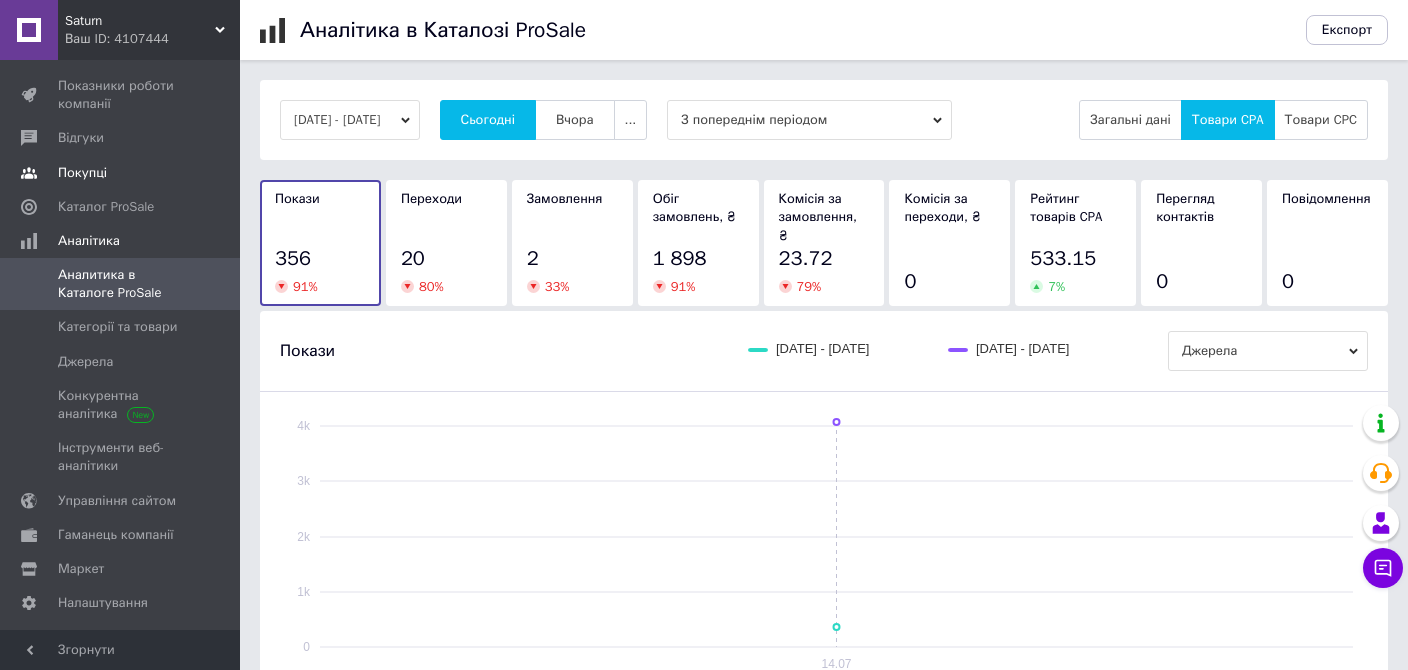 scroll, scrollTop: 0, scrollLeft: 0, axis: both 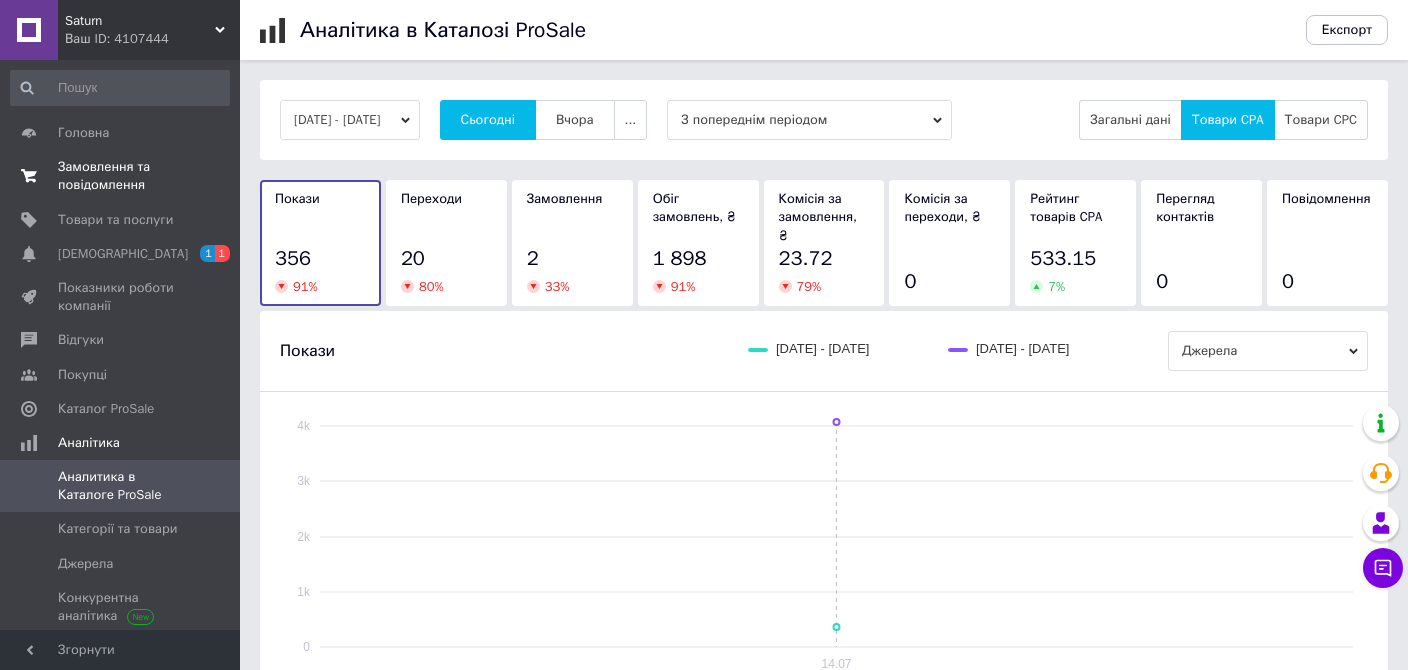 click on "Замовлення та повідомлення" at bounding box center (121, 176) 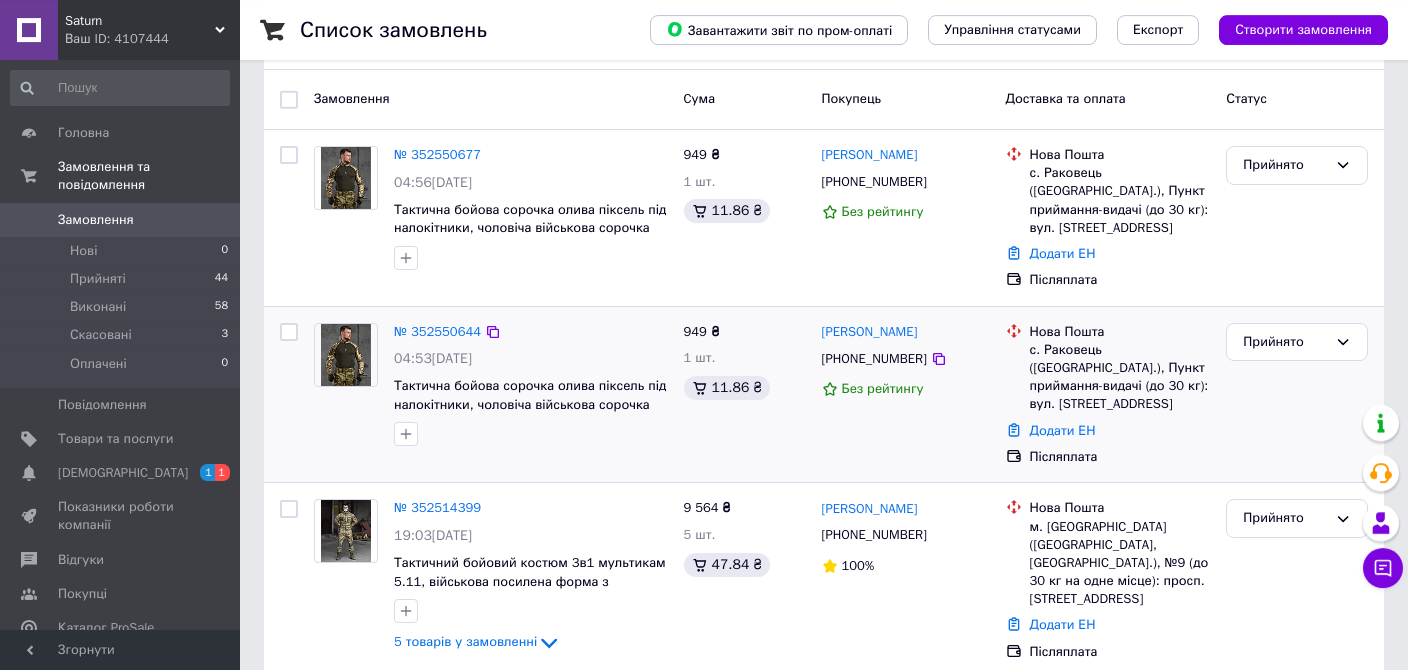 scroll, scrollTop: 211, scrollLeft: 0, axis: vertical 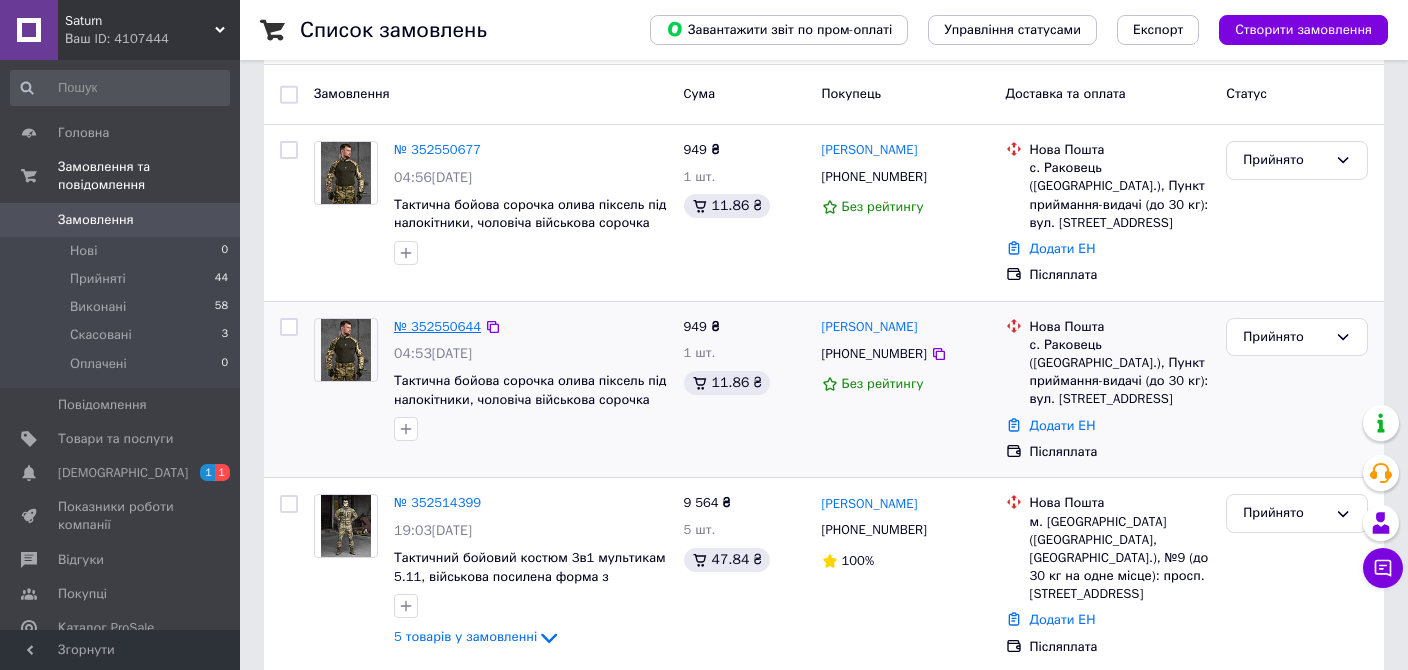 click on "№ 352550644" at bounding box center [437, 326] 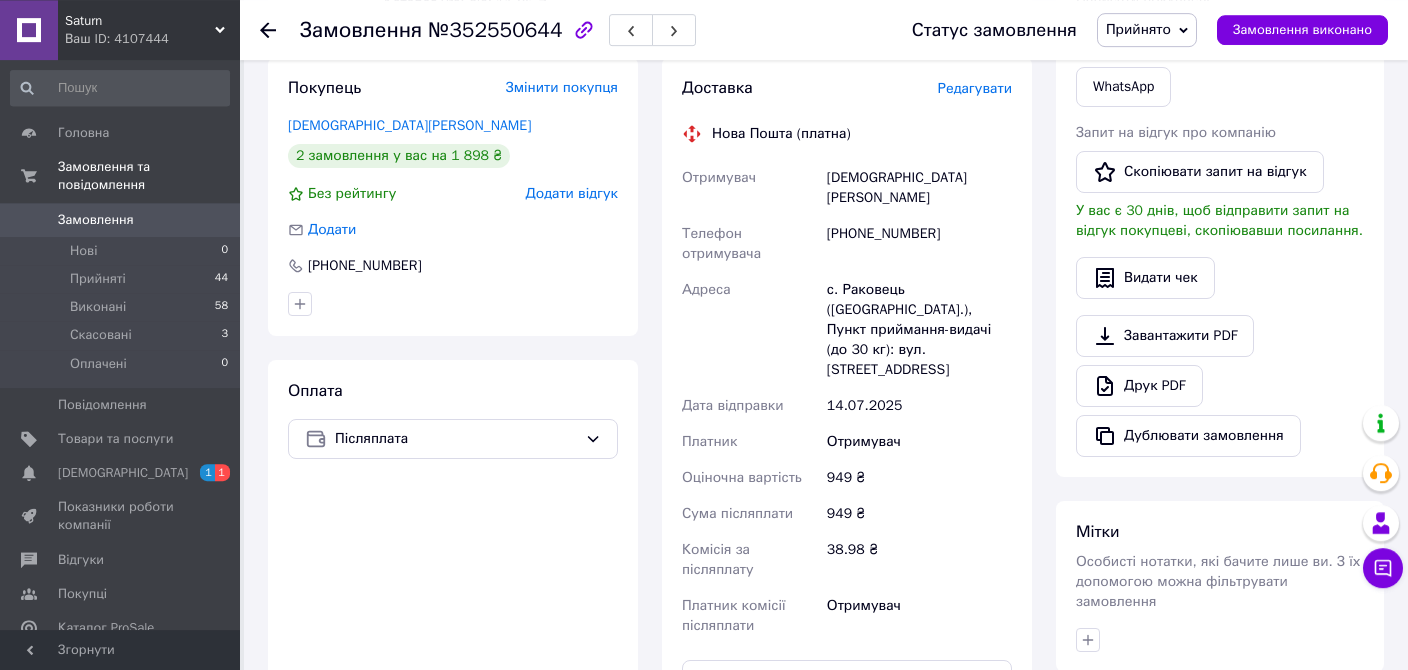 scroll, scrollTop: 422, scrollLeft: 0, axis: vertical 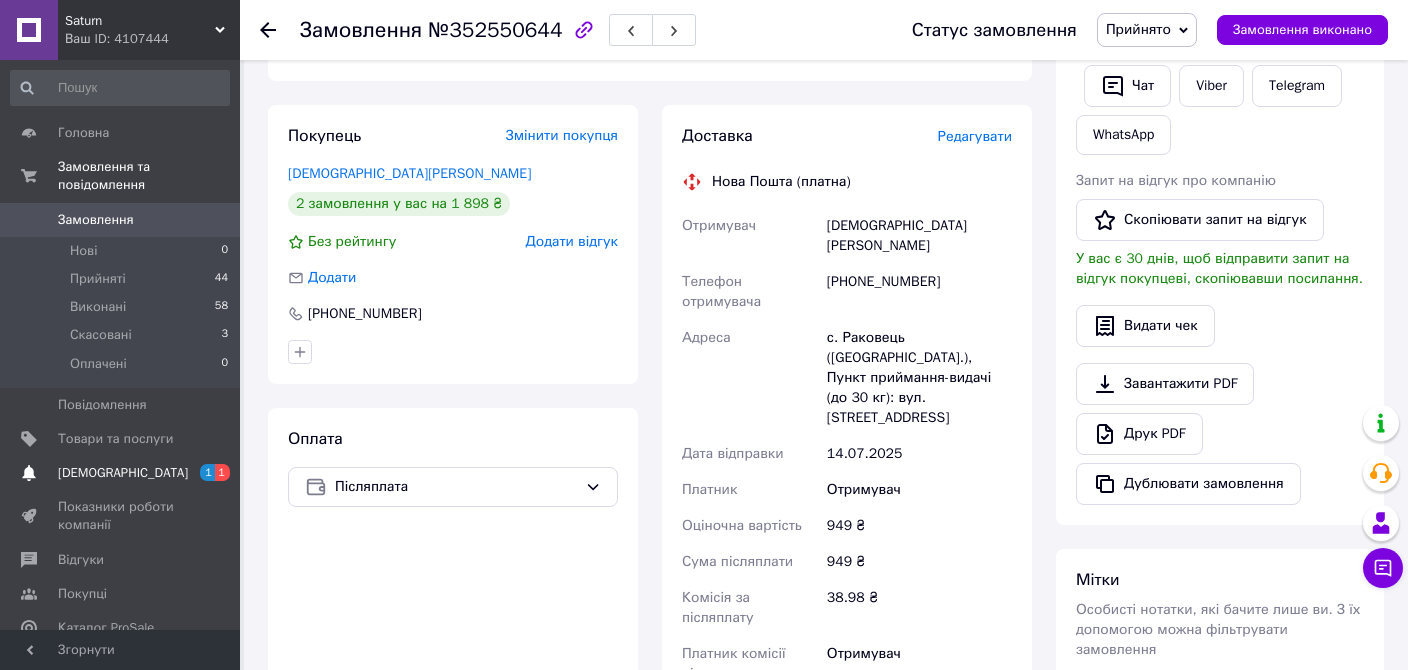 click on "[DEMOGRAPHIC_DATA]" at bounding box center (123, 473) 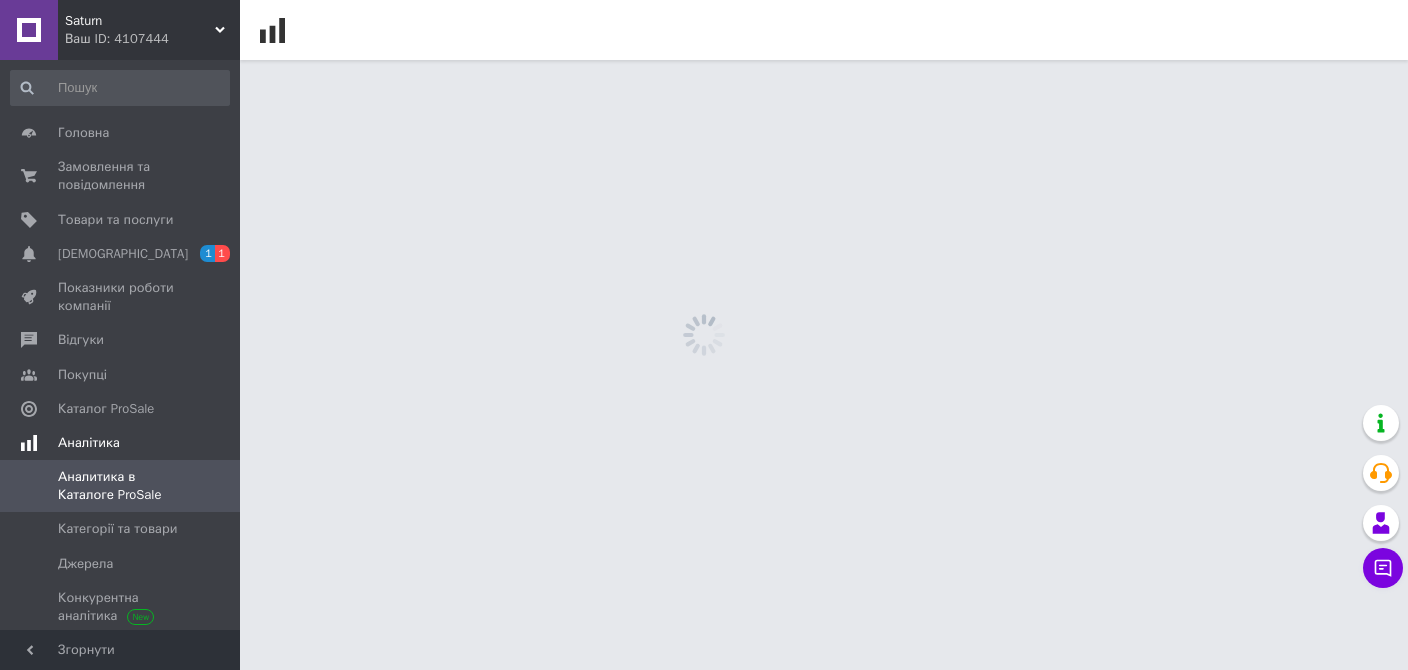 scroll, scrollTop: 0, scrollLeft: 0, axis: both 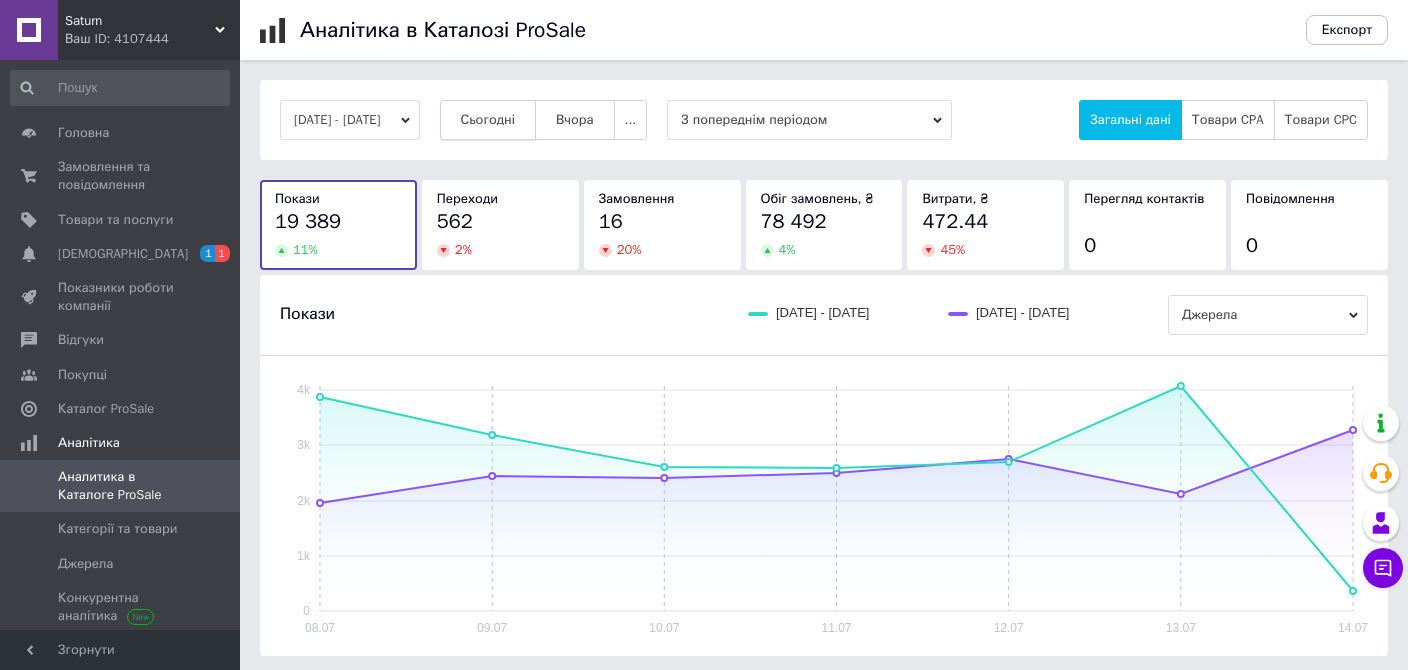 click on "Сьогодні" at bounding box center [488, 120] 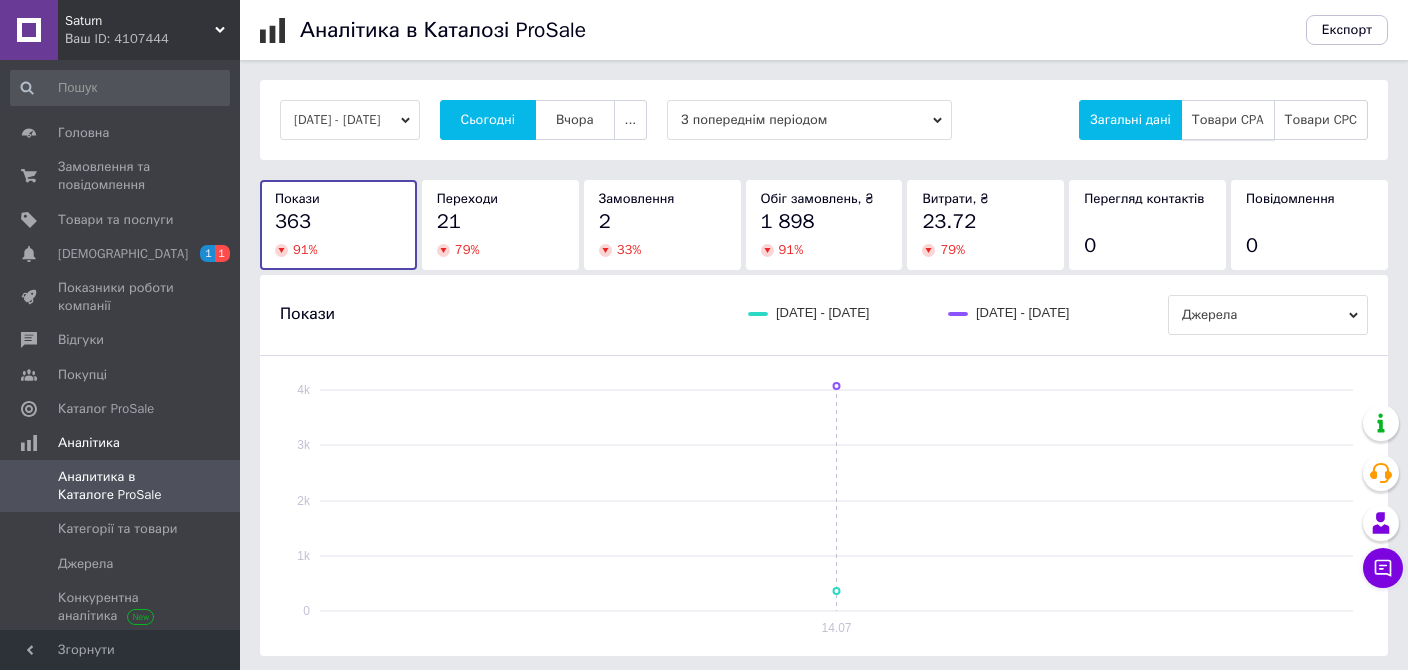 click on "Товари CPA" at bounding box center [1228, 120] 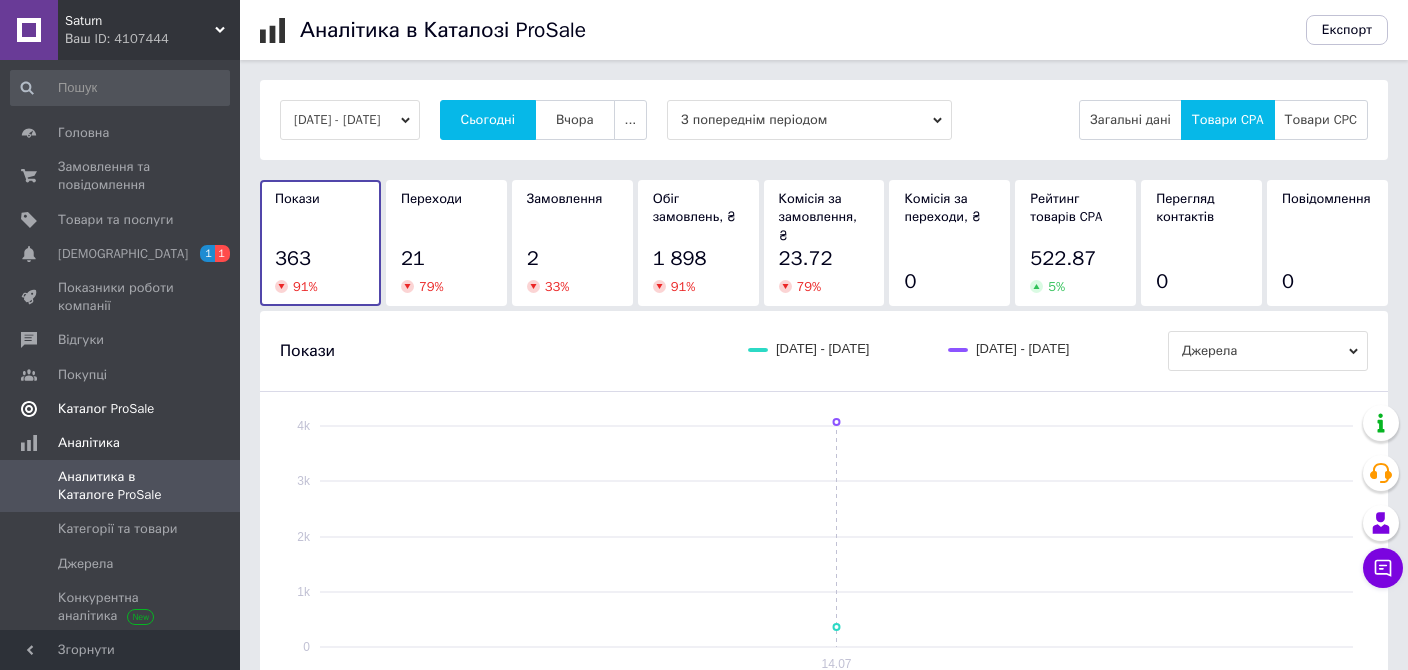 click on "Каталог ProSale" at bounding box center [106, 409] 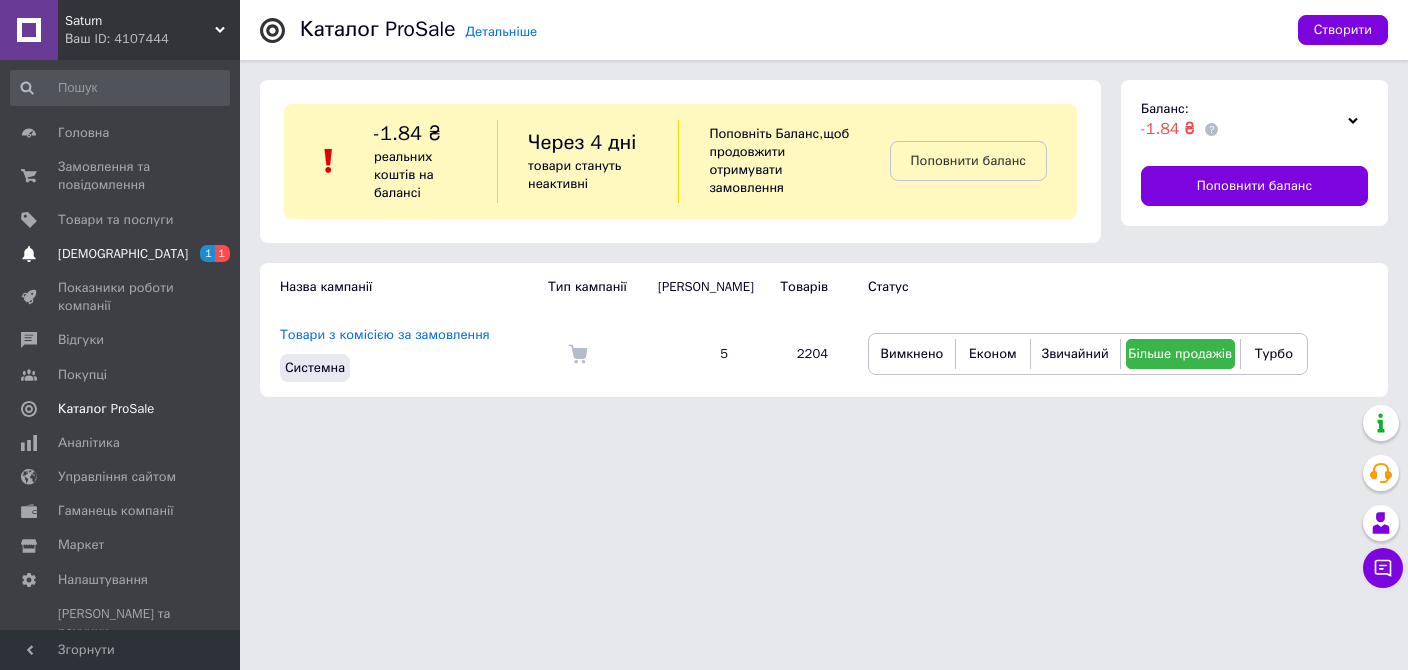 click on "[DEMOGRAPHIC_DATA]" at bounding box center (123, 254) 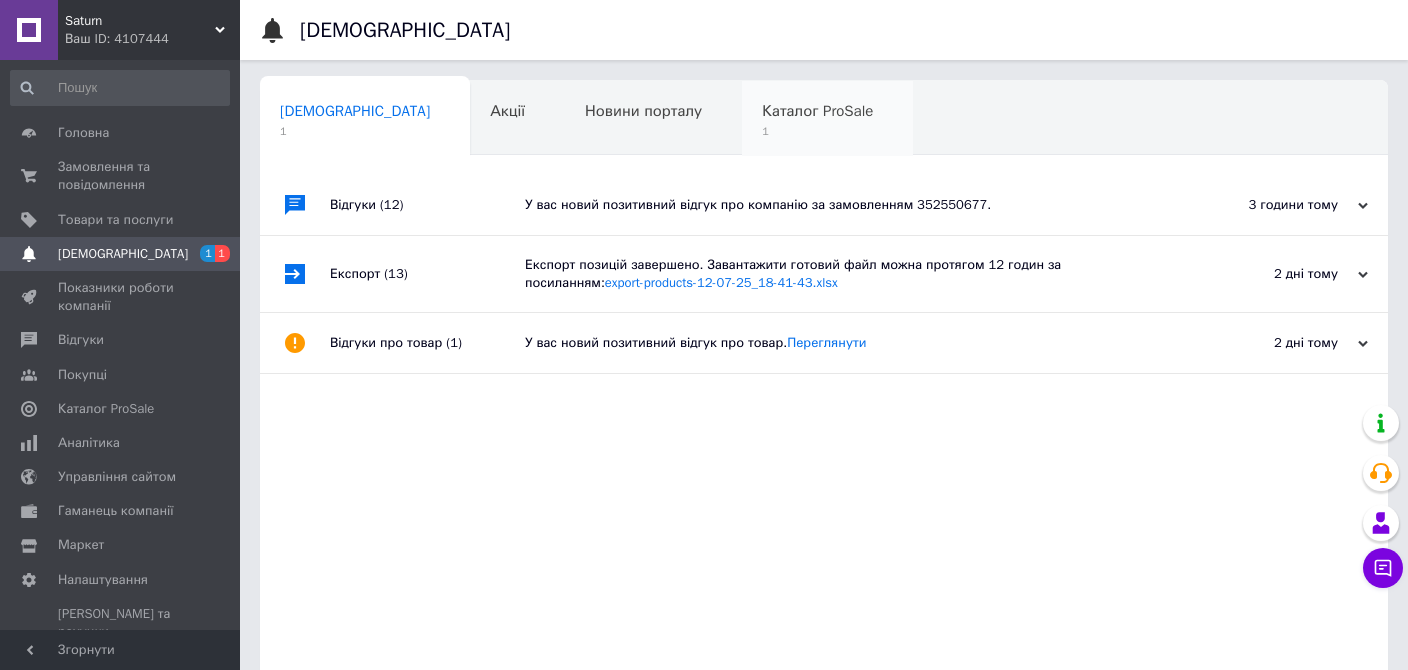 click on "1" at bounding box center [817, 131] 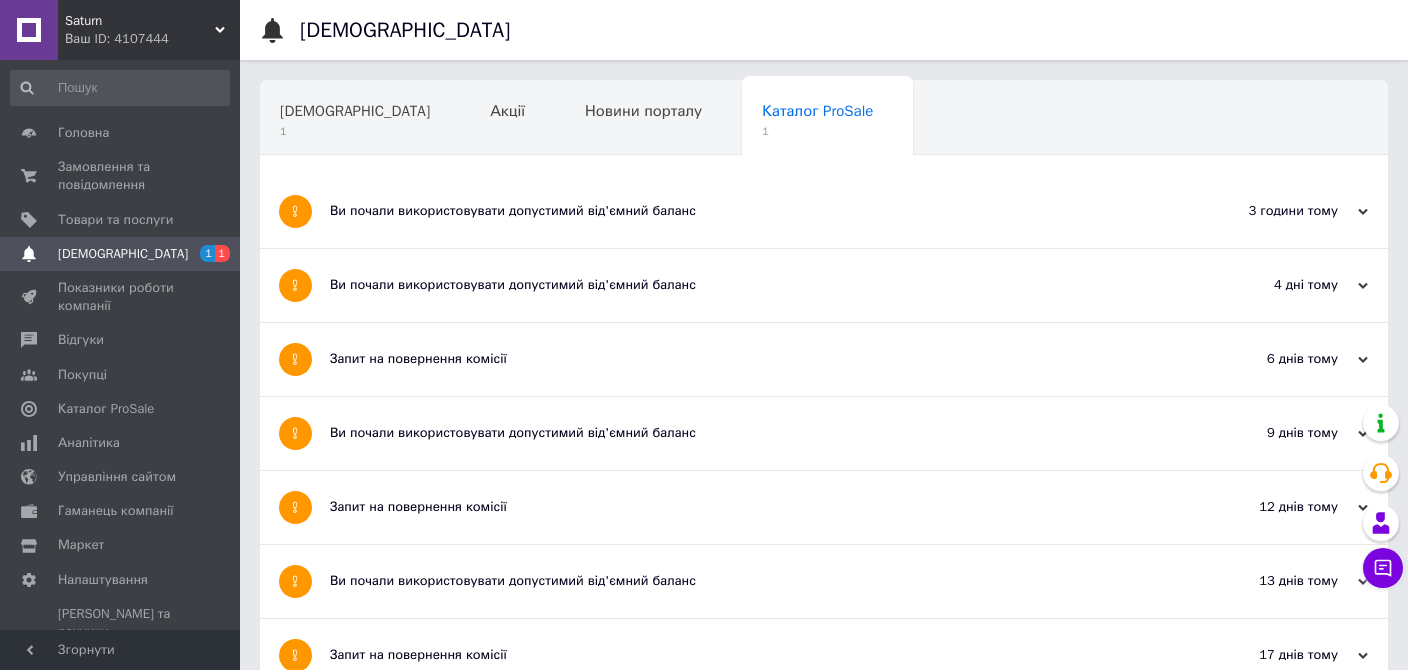 click on "Ви почали використовувати допустимий від'ємний баланс" at bounding box center [749, 211] 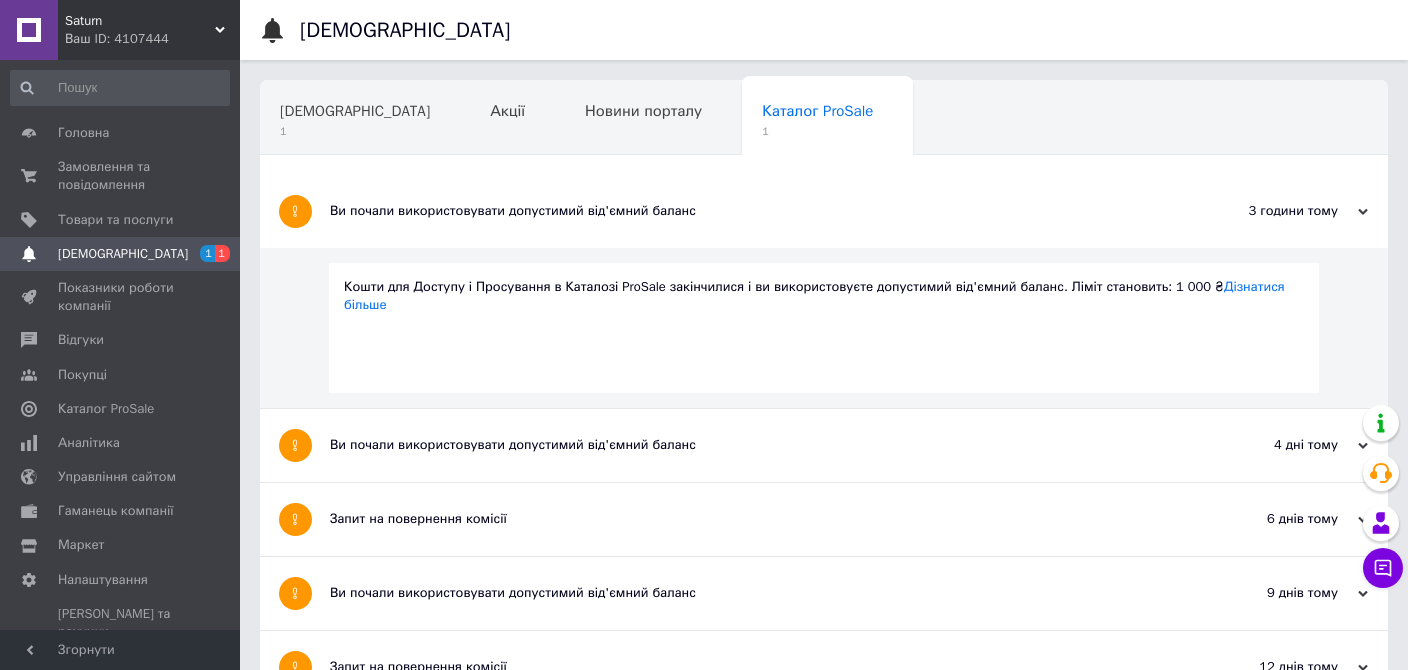 click on "[DEMOGRAPHIC_DATA]" at bounding box center [123, 254] 